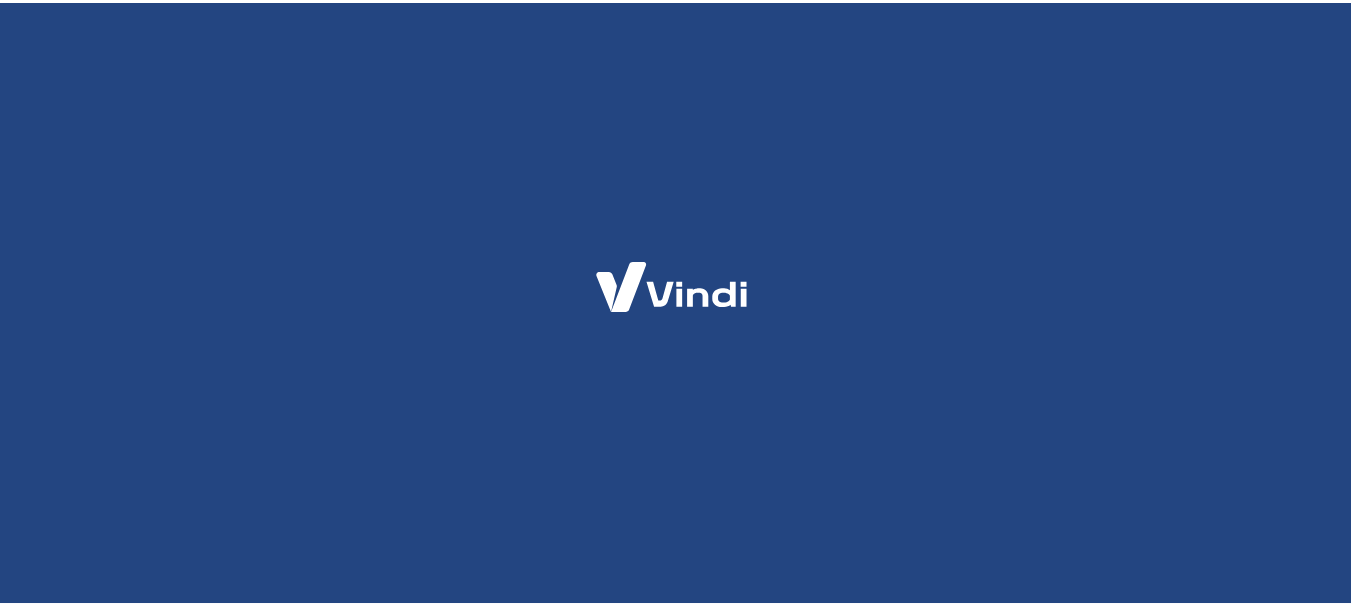 scroll, scrollTop: 0, scrollLeft: 0, axis: both 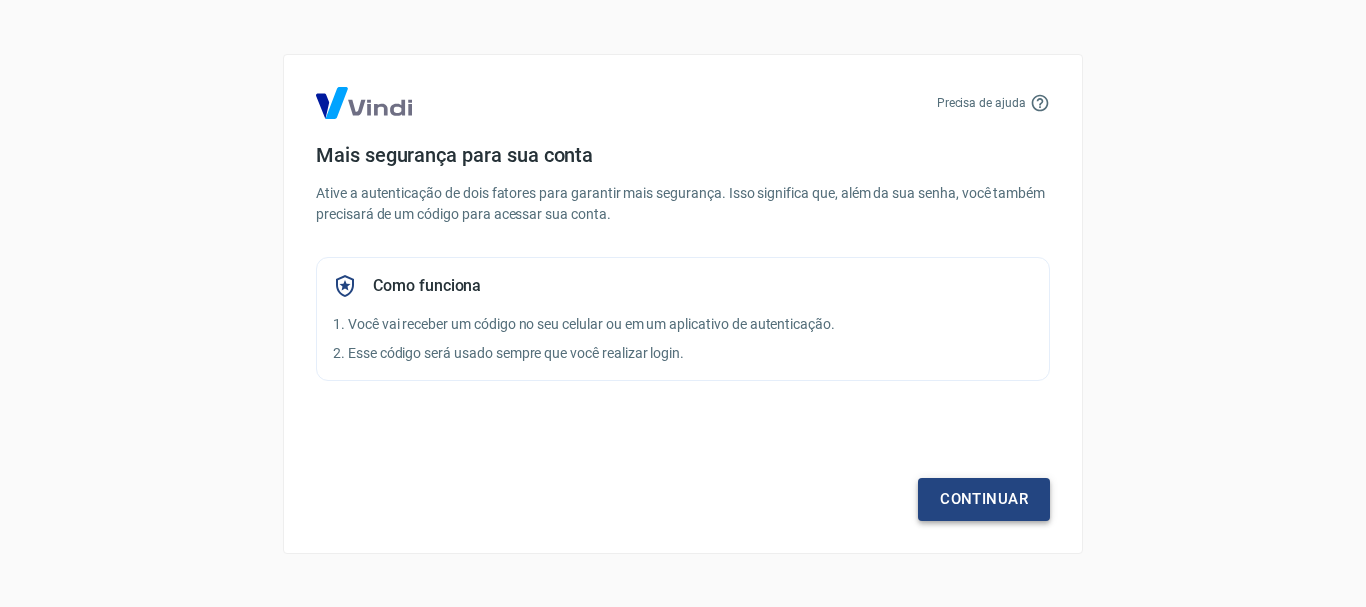 click on "Continuar" at bounding box center [984, 499] 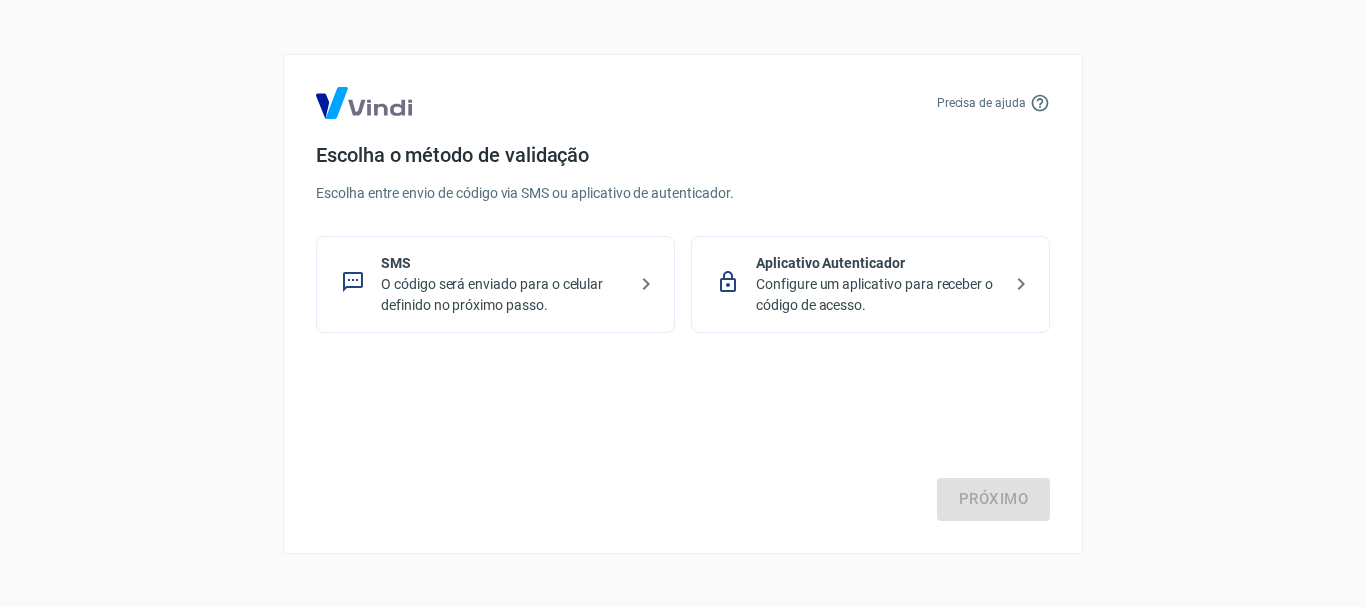 click on "O código será enviado para o celular definido no próximo passo." at bounding box center [503, 295] 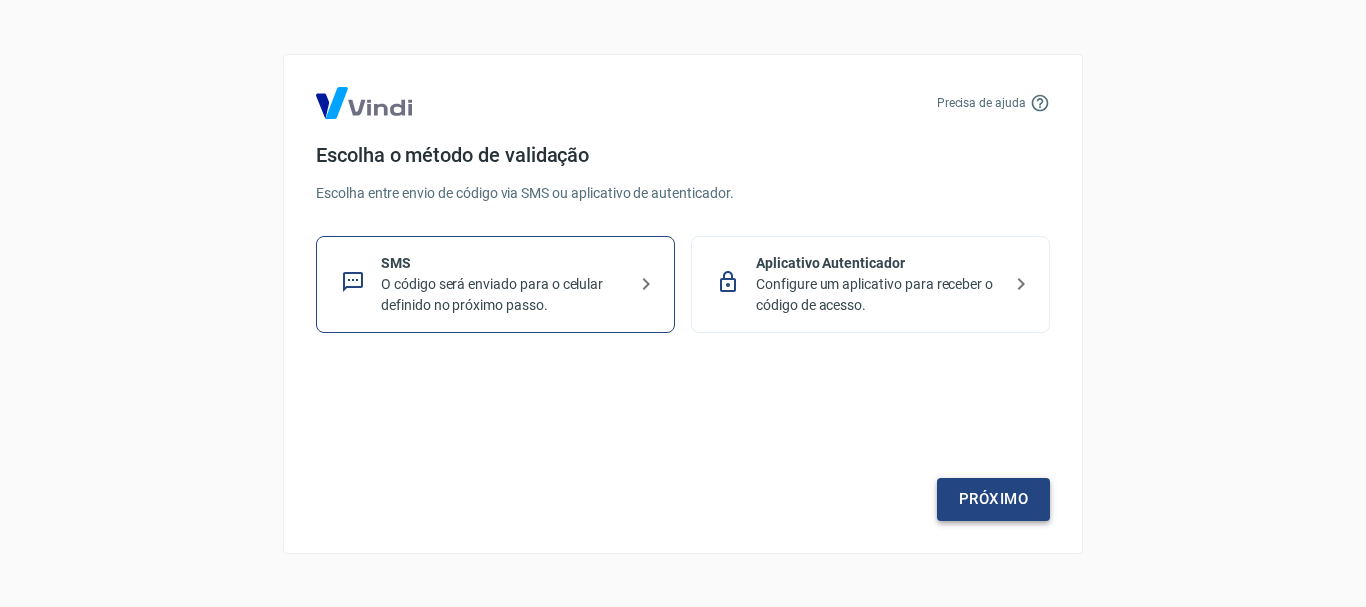 click on "Próximo" at bounding box center (993, 499) 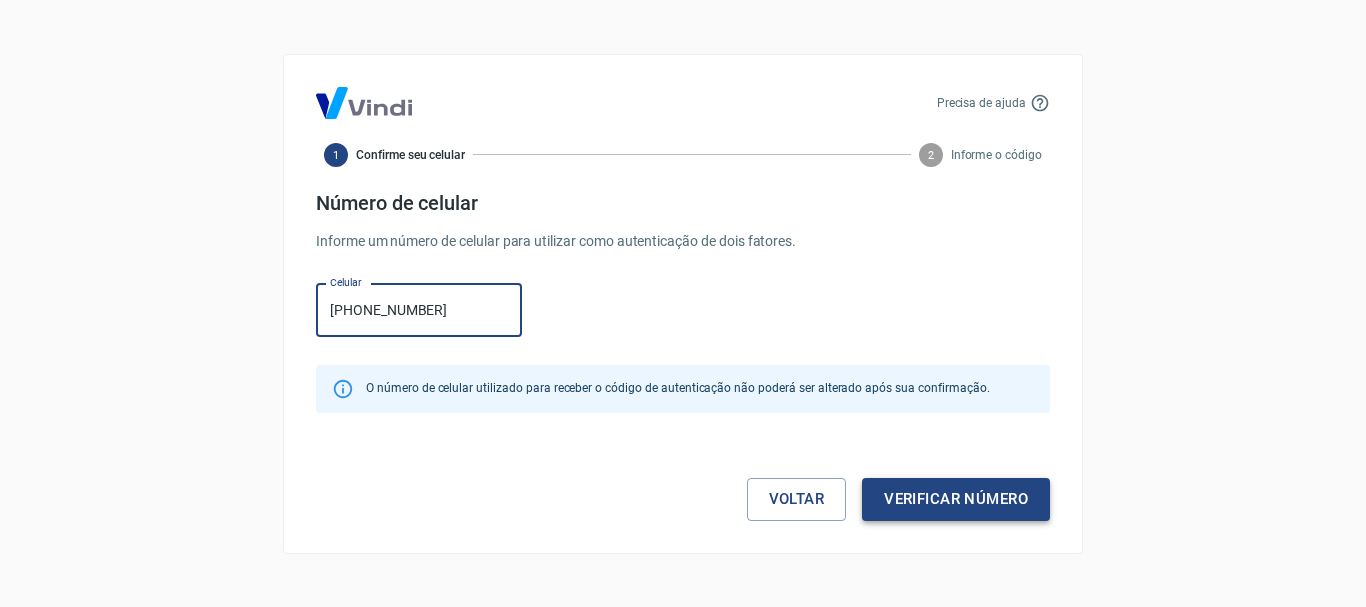type on "[PHONE_NUMBER]" 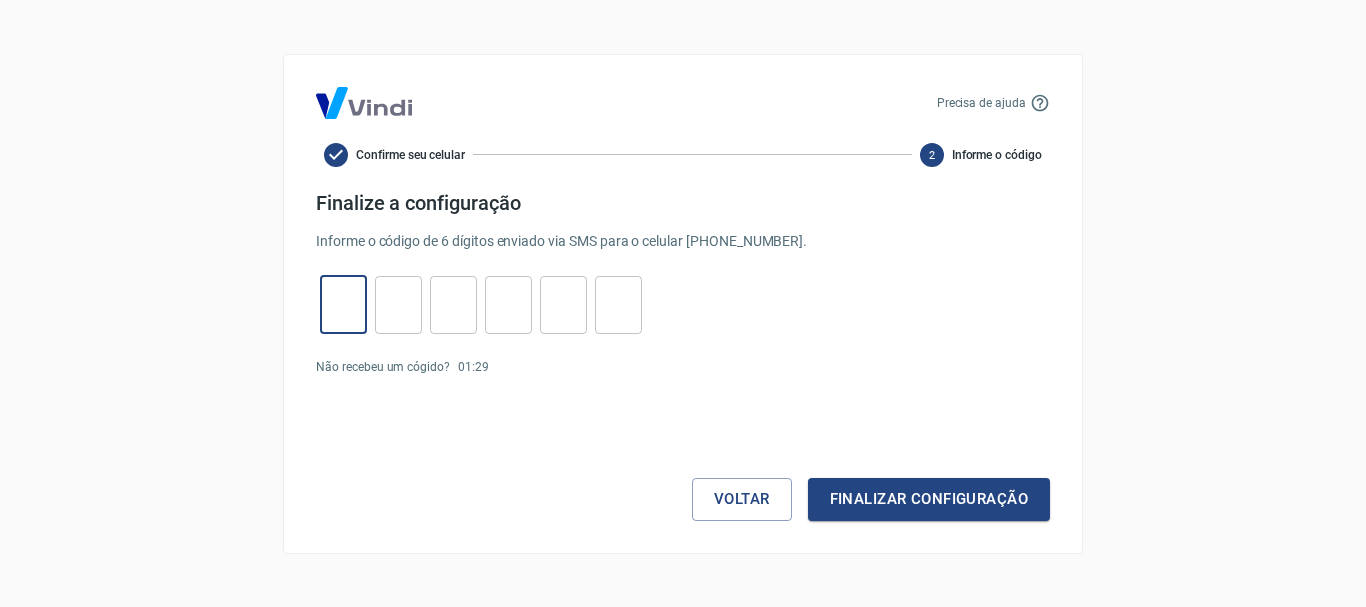 click at bounding box center [343, 304] 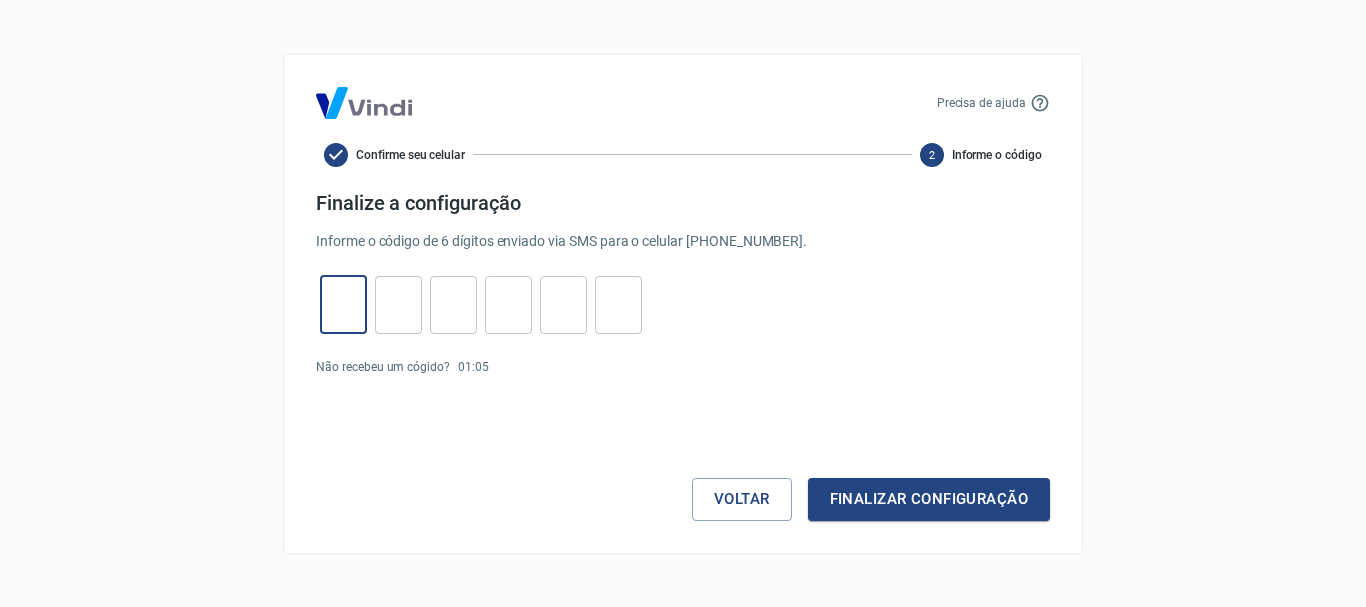 type on "2" 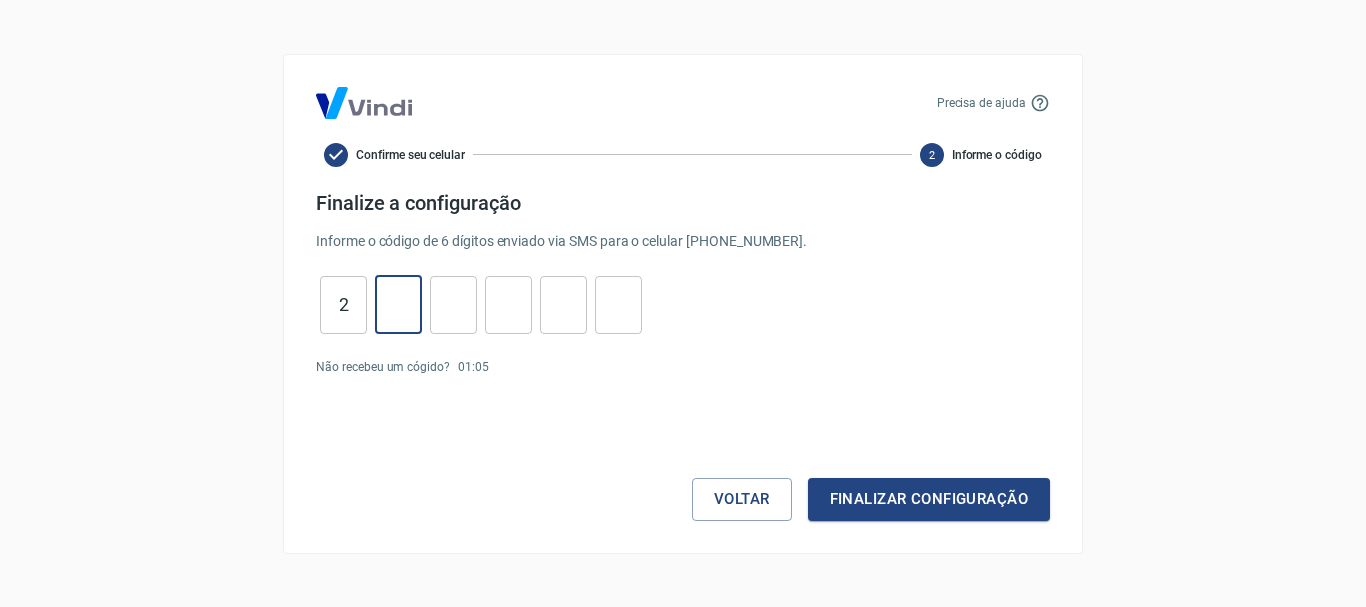 type on "7" 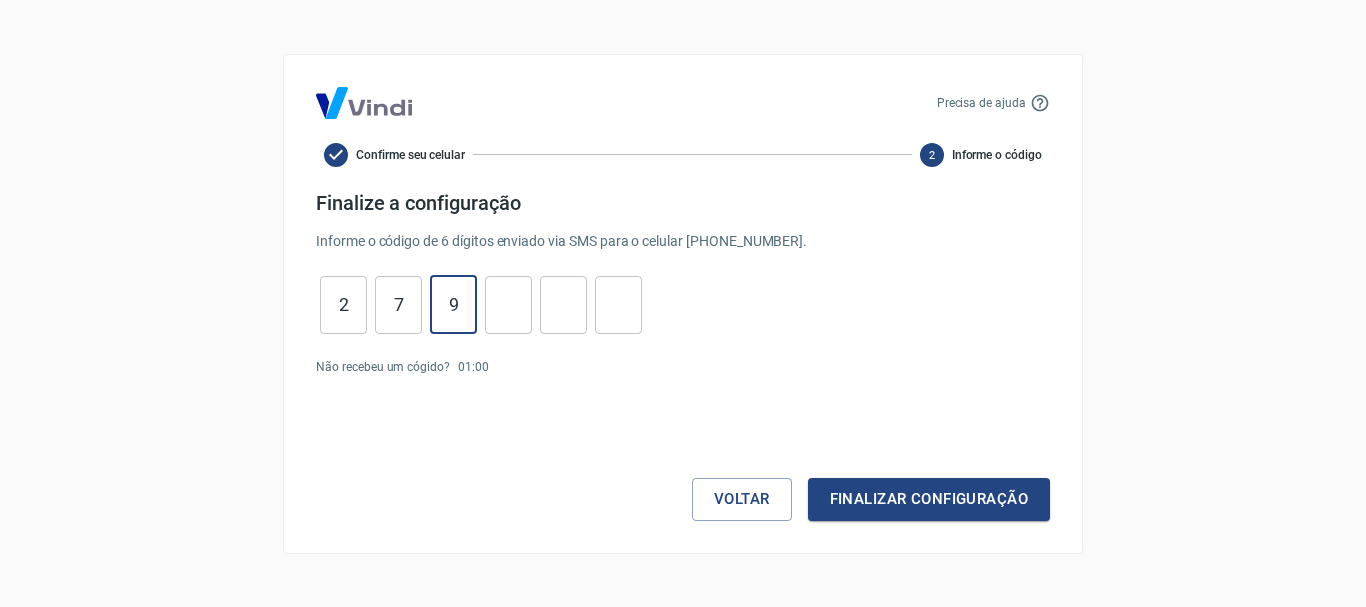 type on "9" 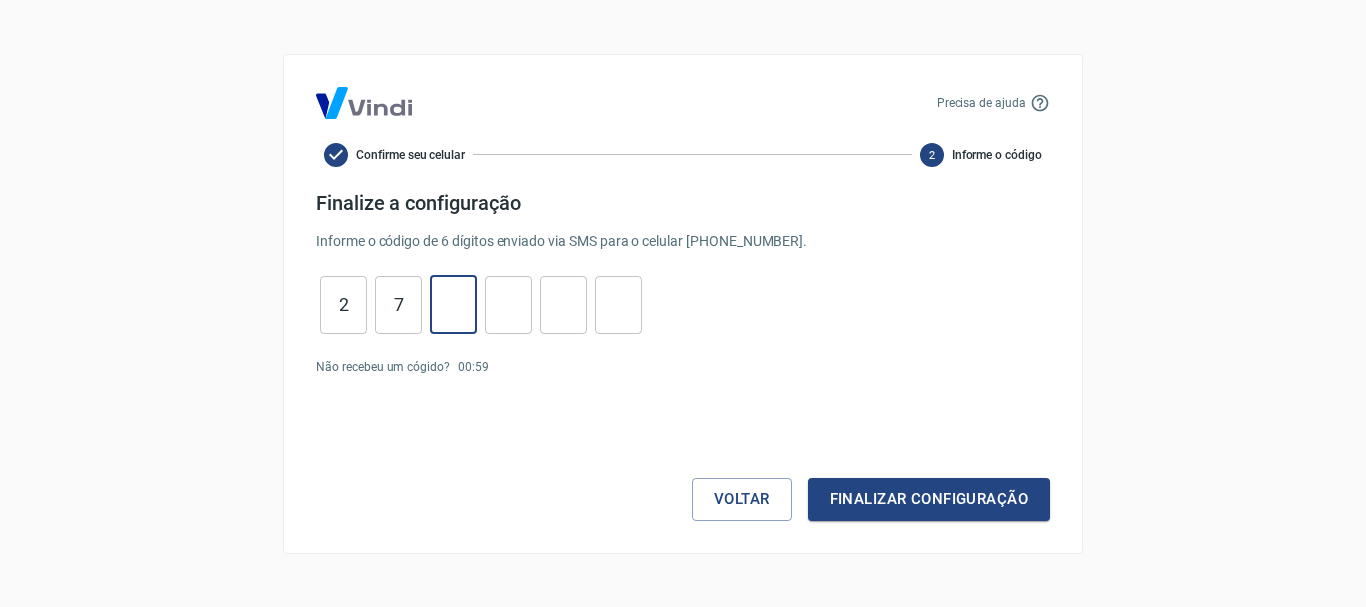 type 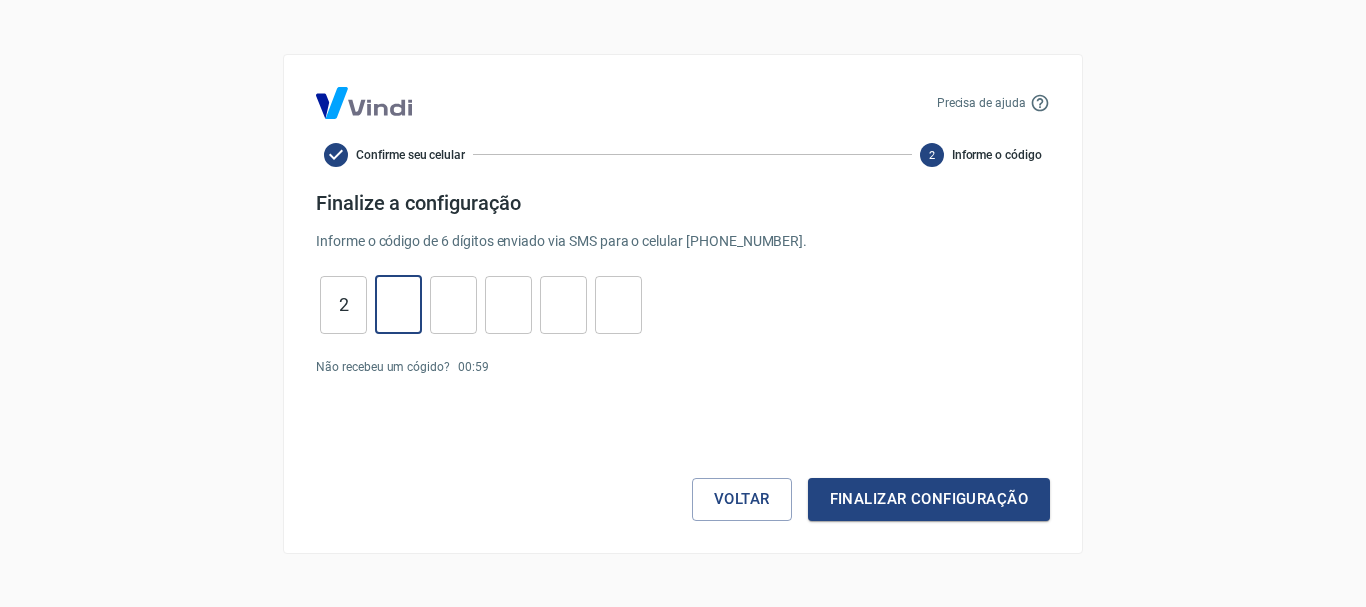 type 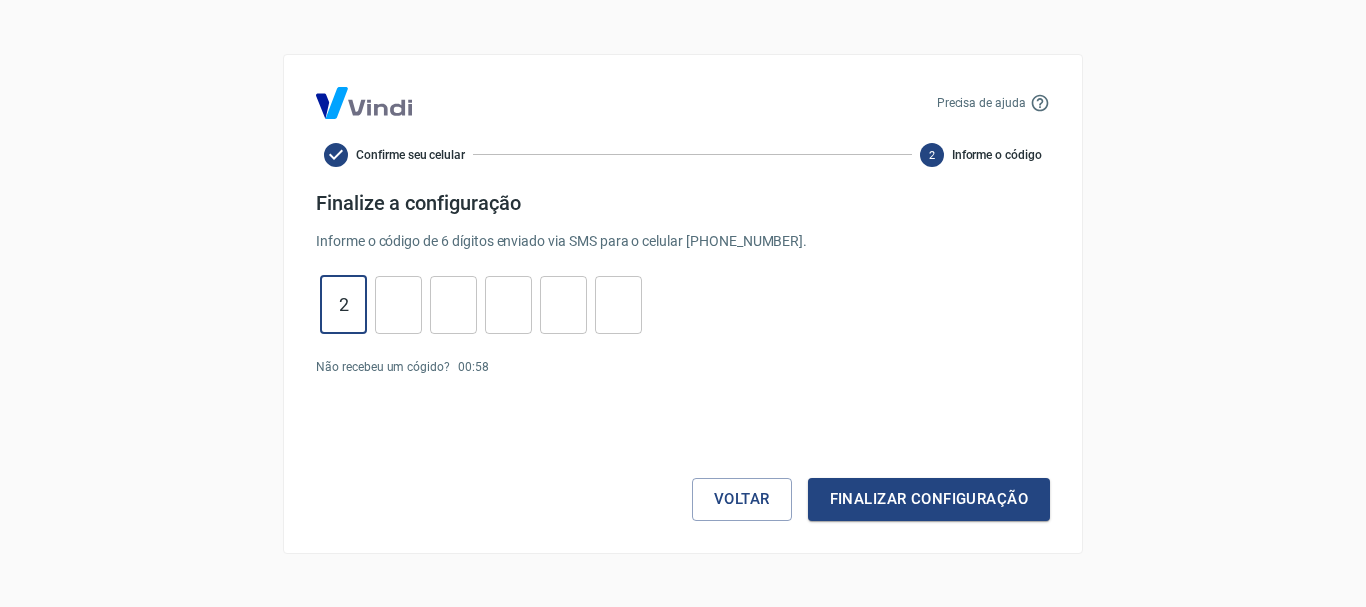 type on "5" 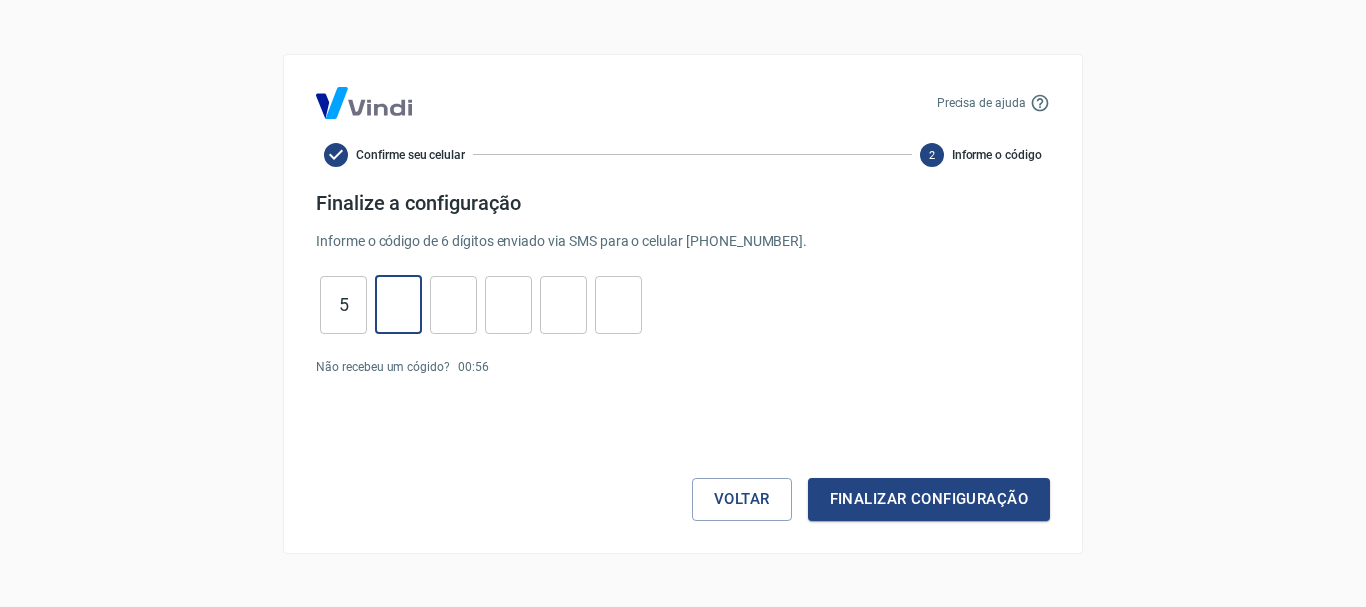 type on "5" 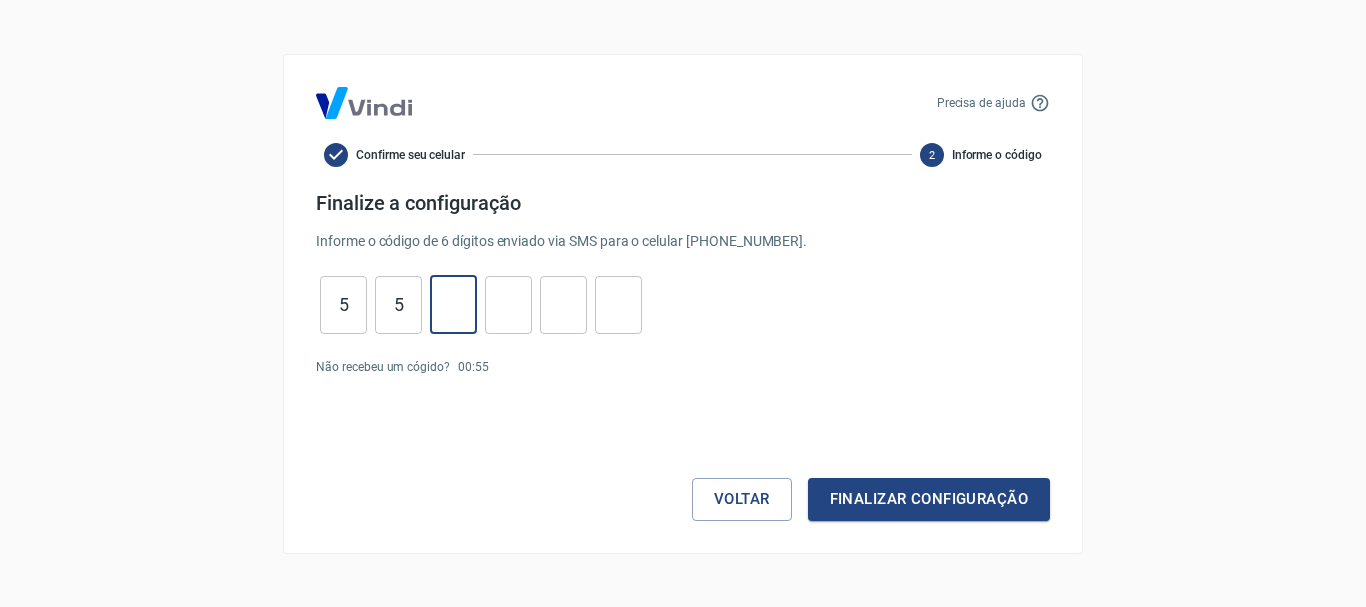 type on "7" 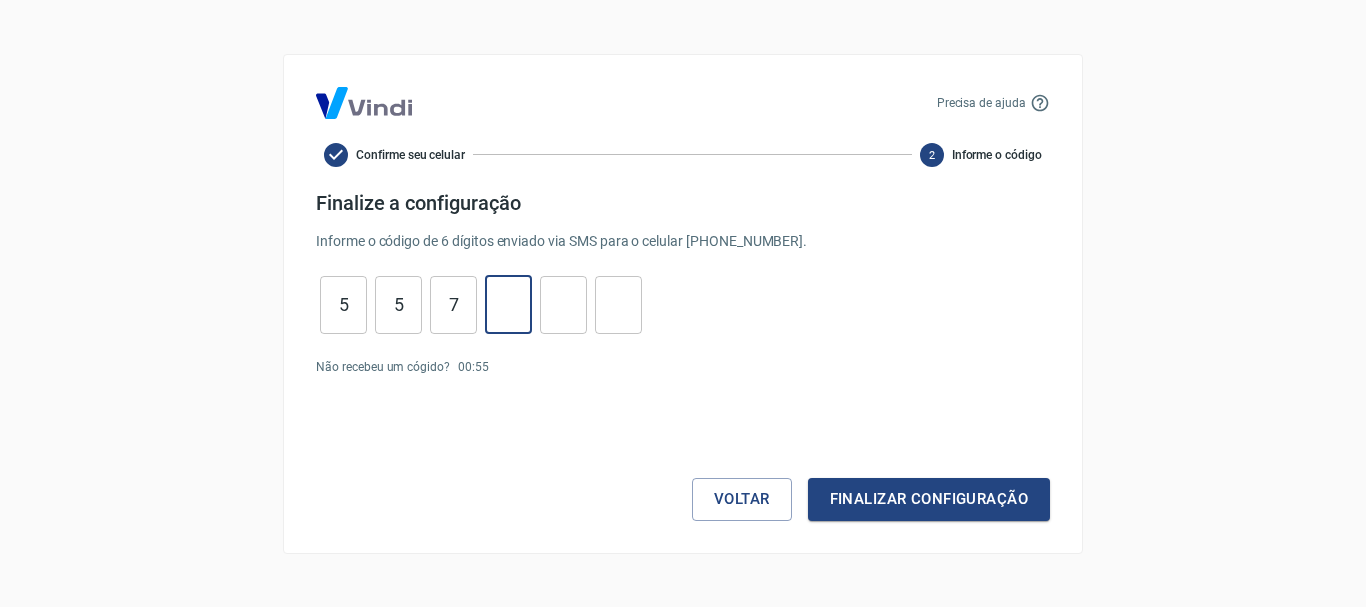 type on "9" 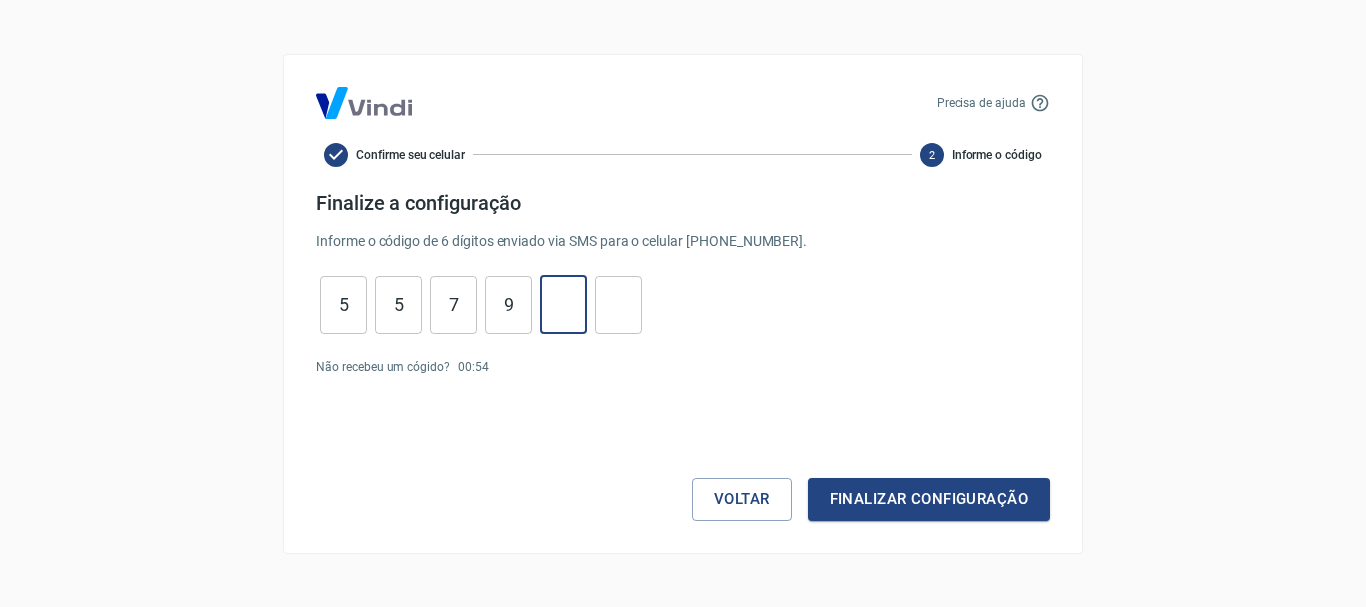 type on "4" 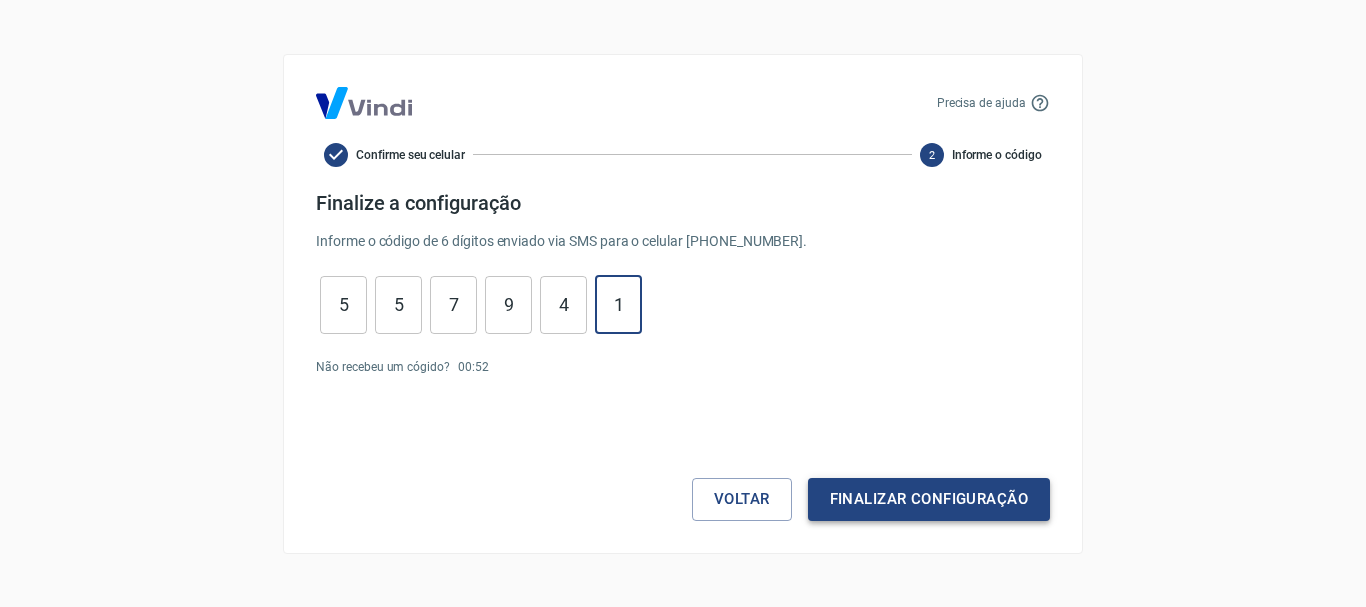 type on "1" 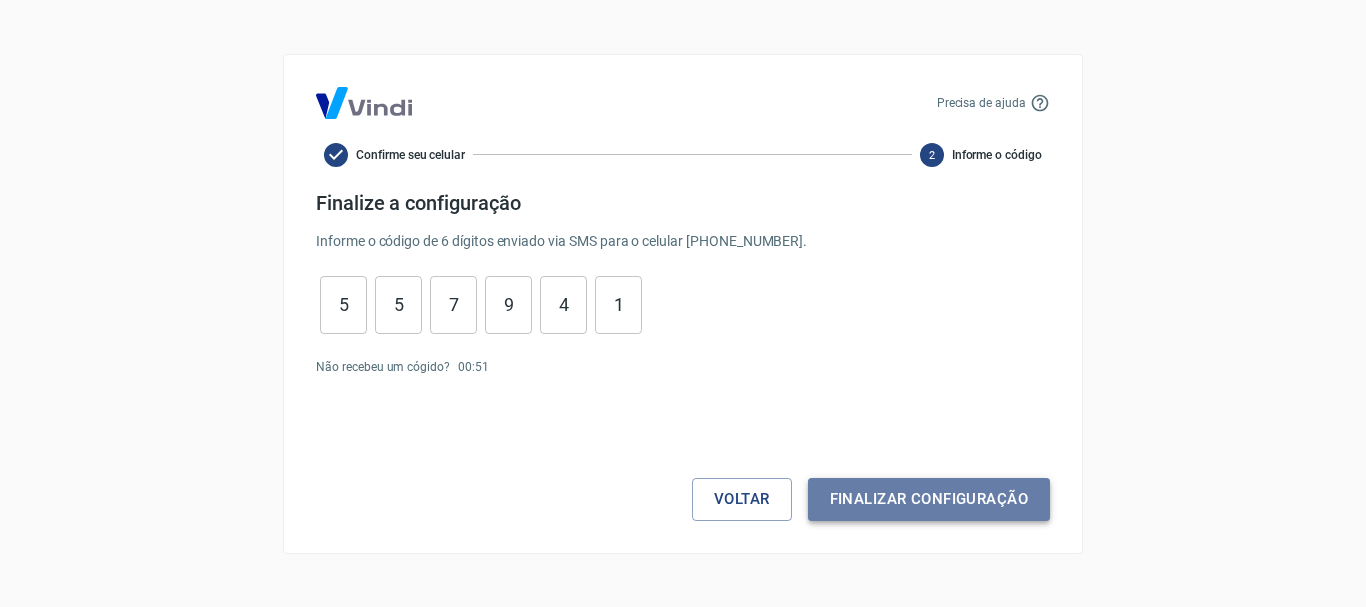 click on "Finalizar configuração" at bounding box center [929, 499] 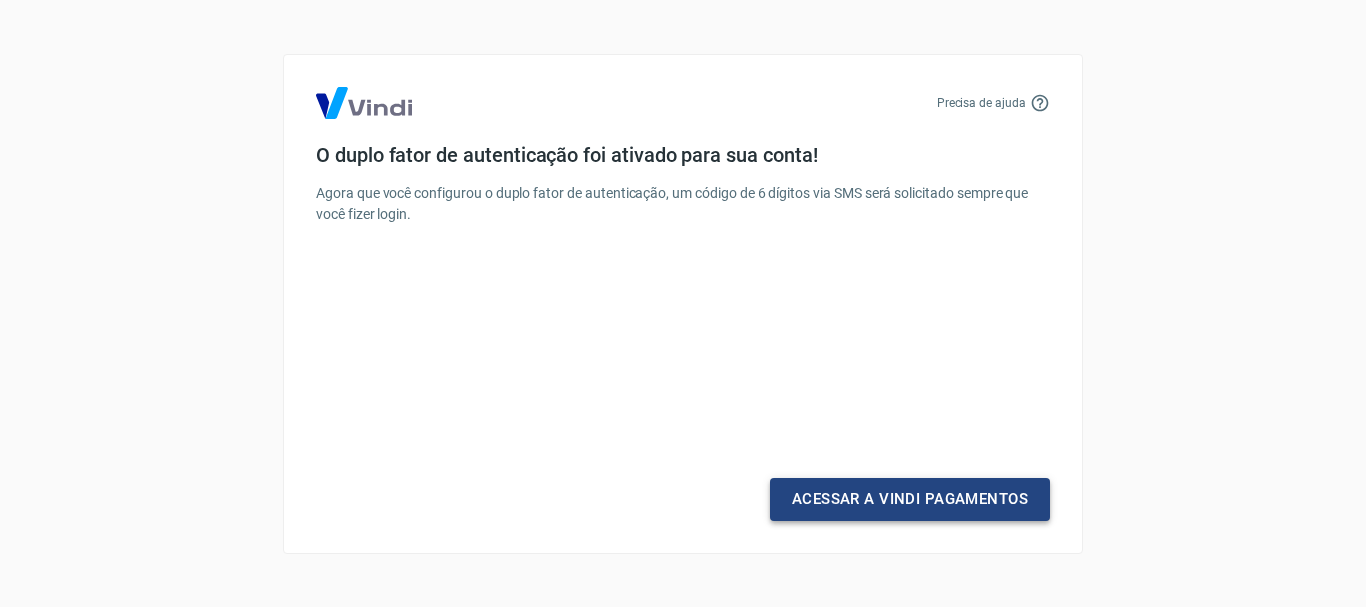 click on "Acessar a Vindi Pagamentos" at bounding box center [910, 499] 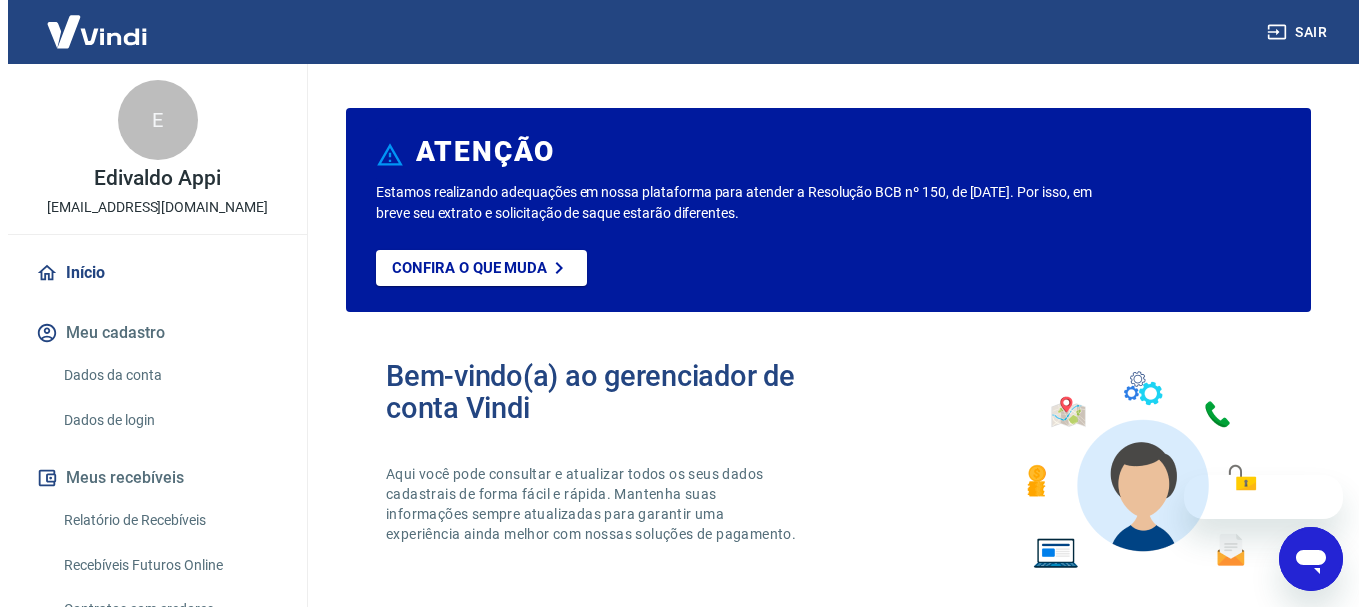 scroll, scrollTop: 0, scrollLeft: 0, axis: both 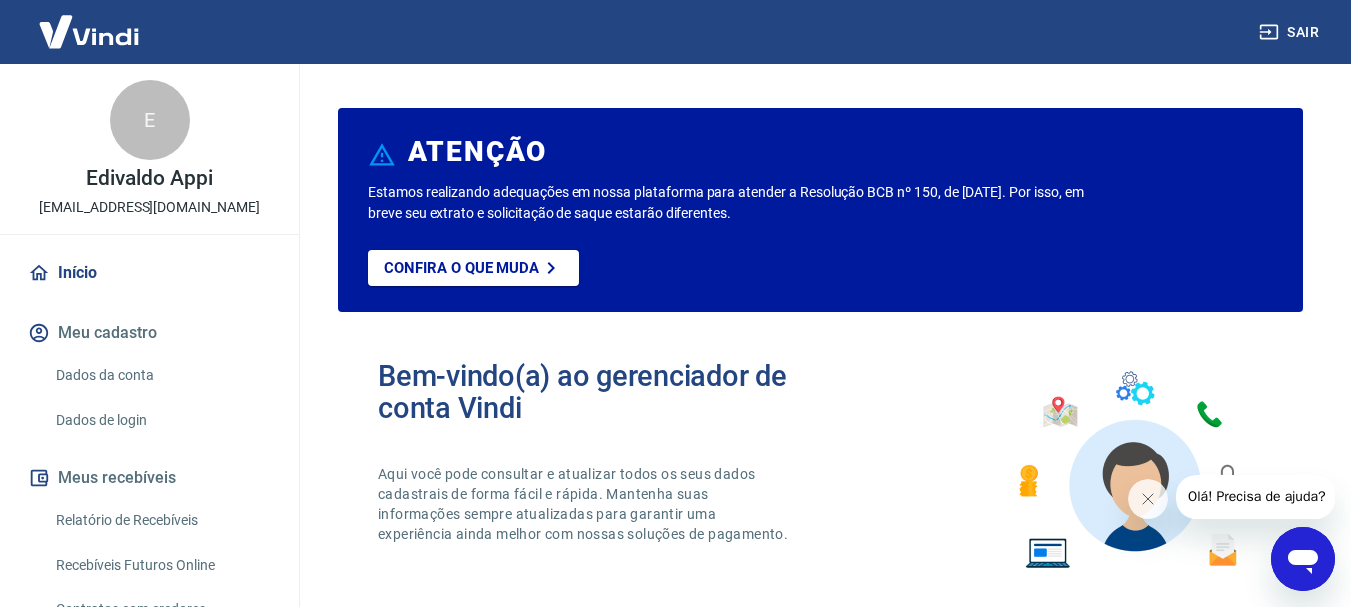 click on "Meu cadastro" at bounding box center (149, 333) 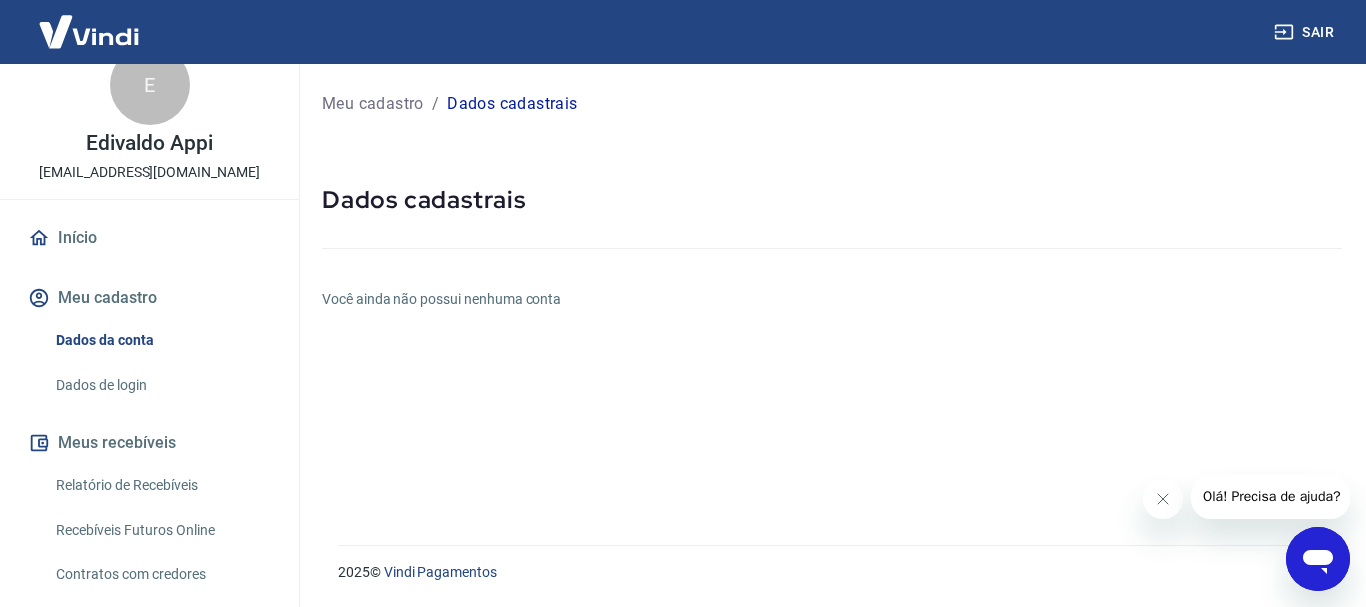 scroll, scrollTop: 0, scrollLeft: 0, axis: both 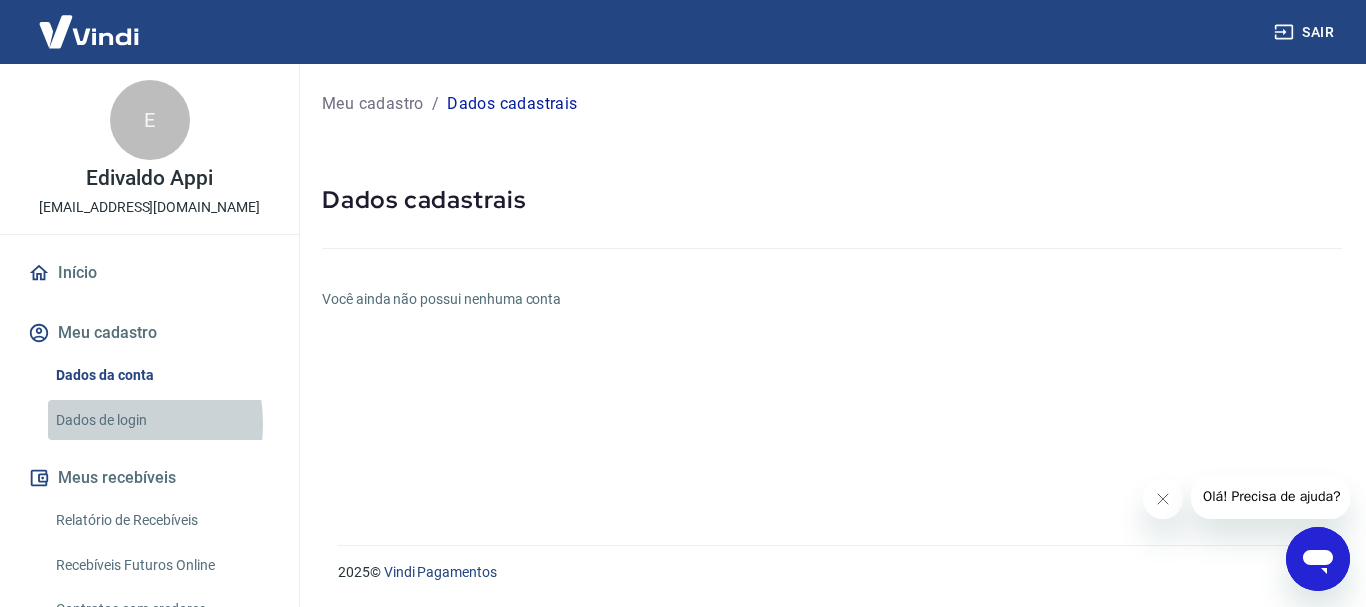 click on "Dados de login" at bounding box center (161, 420) 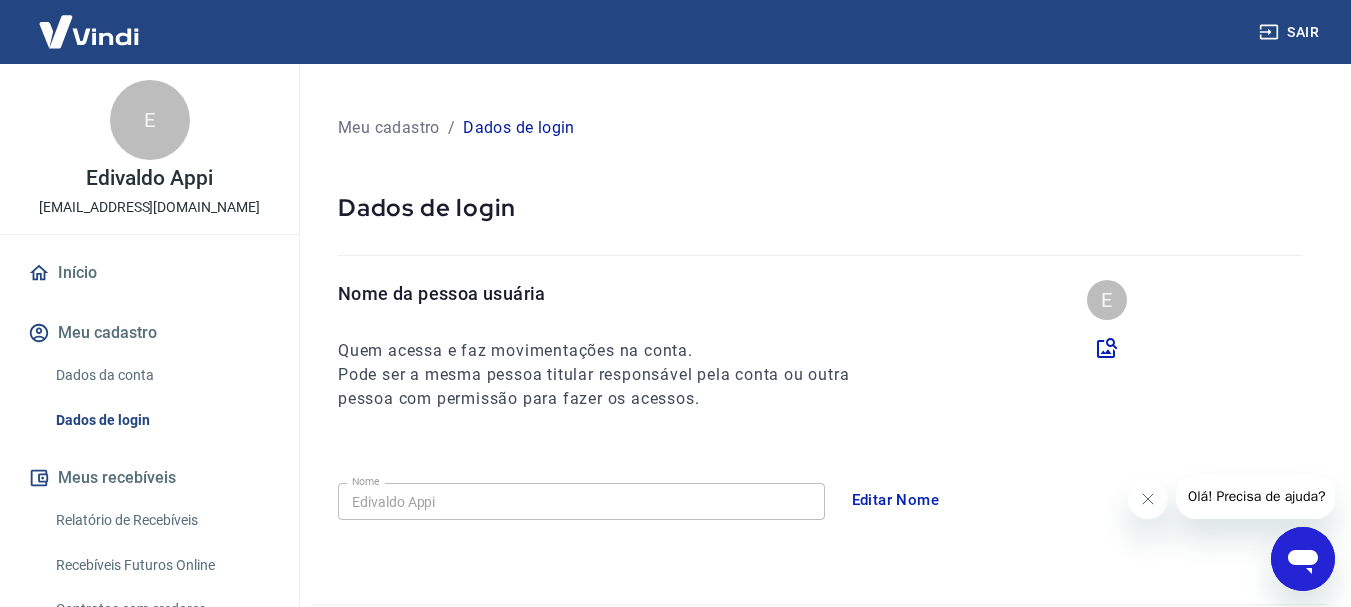 click on "Meu cadastro" at bounding box center [149, 333] 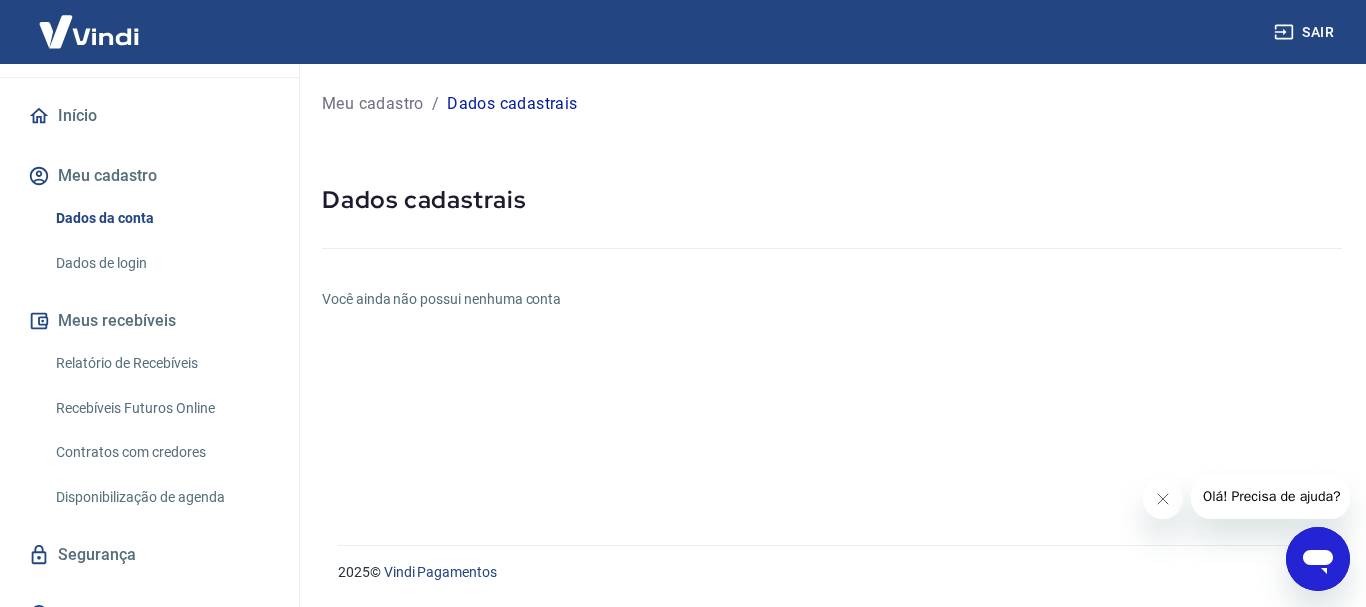 scroll, scrollTop: 187, scrollLeft: 0, axis: vertical 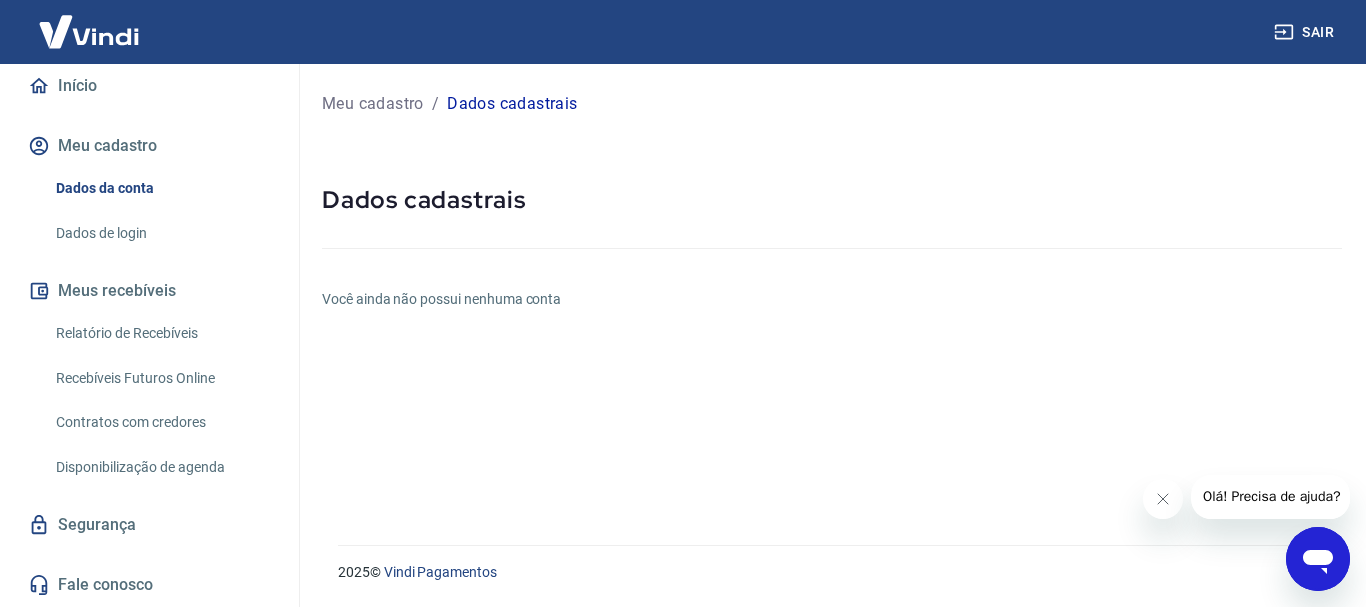 click on "Segurança" at bounding box center (149, 525) 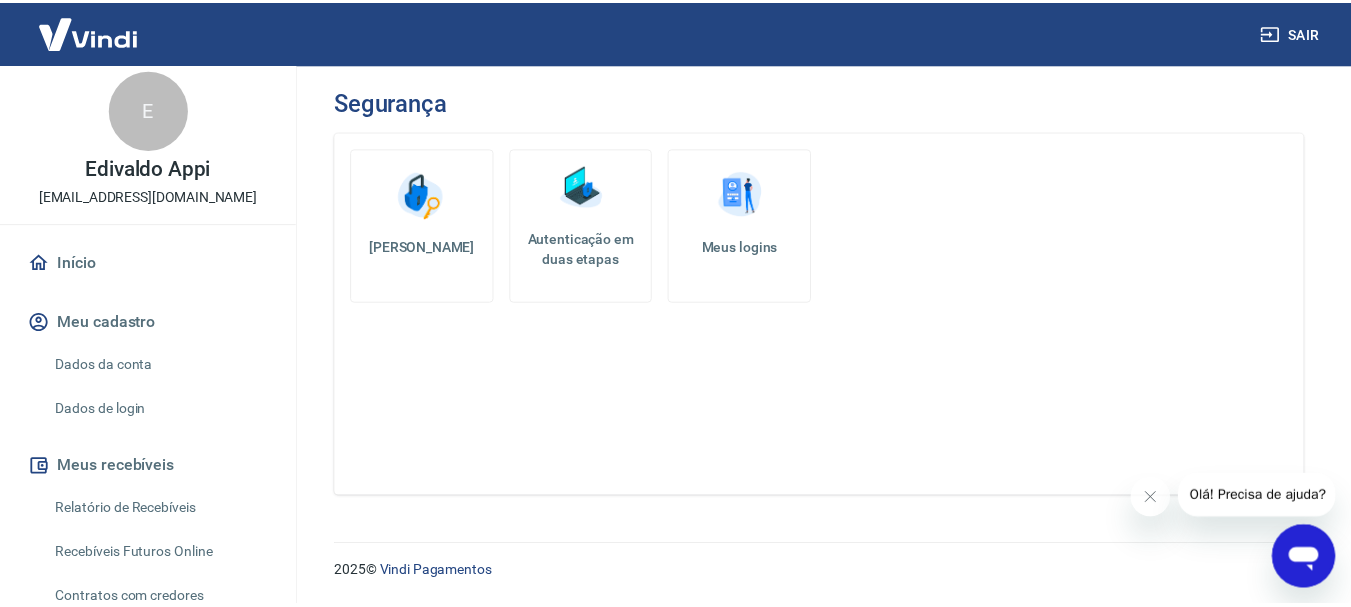 scroll, scrollTop: 0, scrollLeft: 0, axis: both 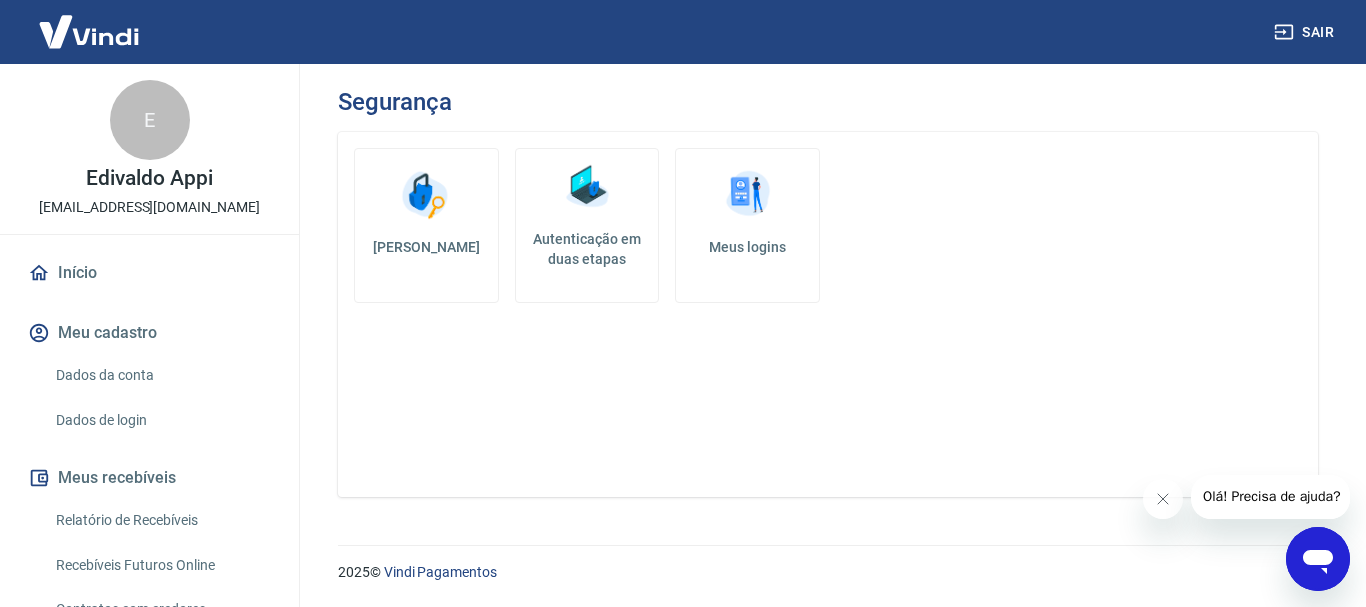 click on "Início" at bounding box center (149, 273) 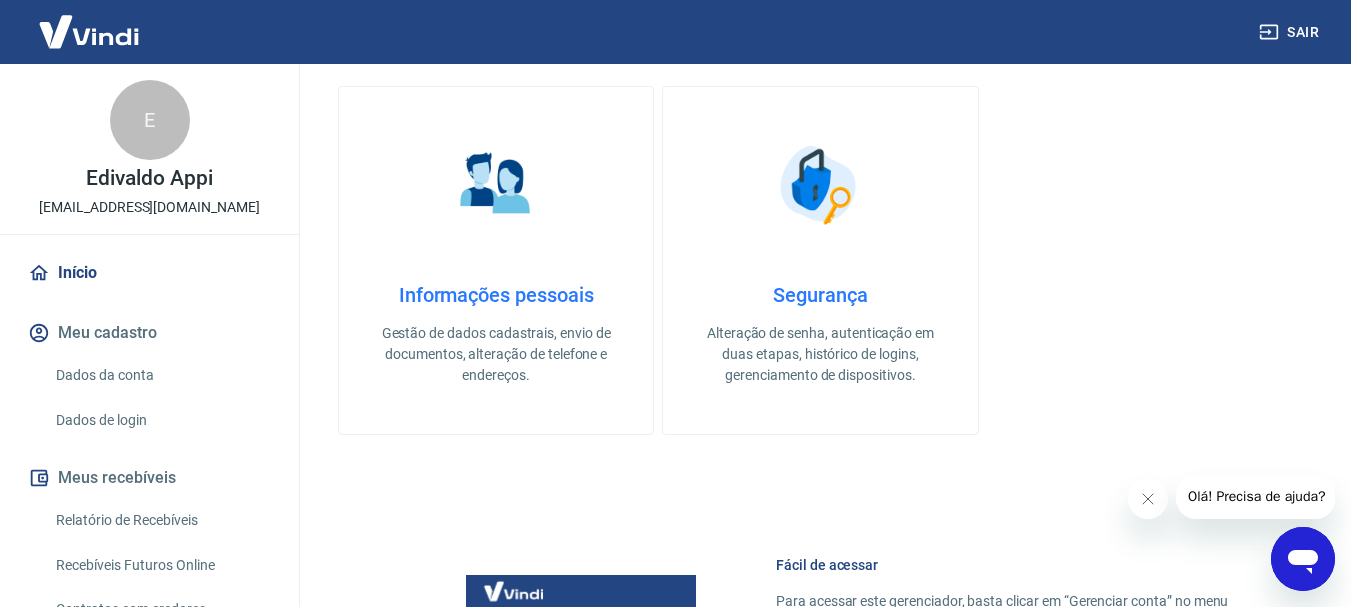 scroll, scrollTop: 241, scrollLeft: 0, axis: vertical 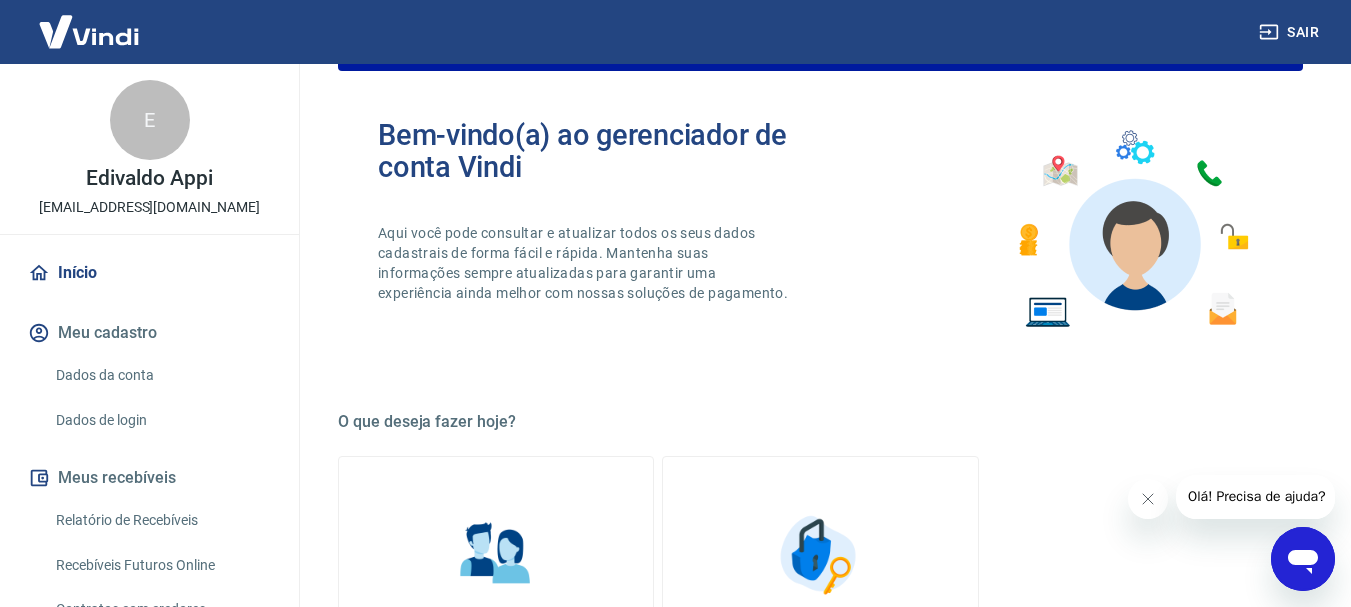 drag, startPoint x: 1299, startPoint y: 553, endPoint x: 2570, endPoint y: 1080, distance: 1375.9252 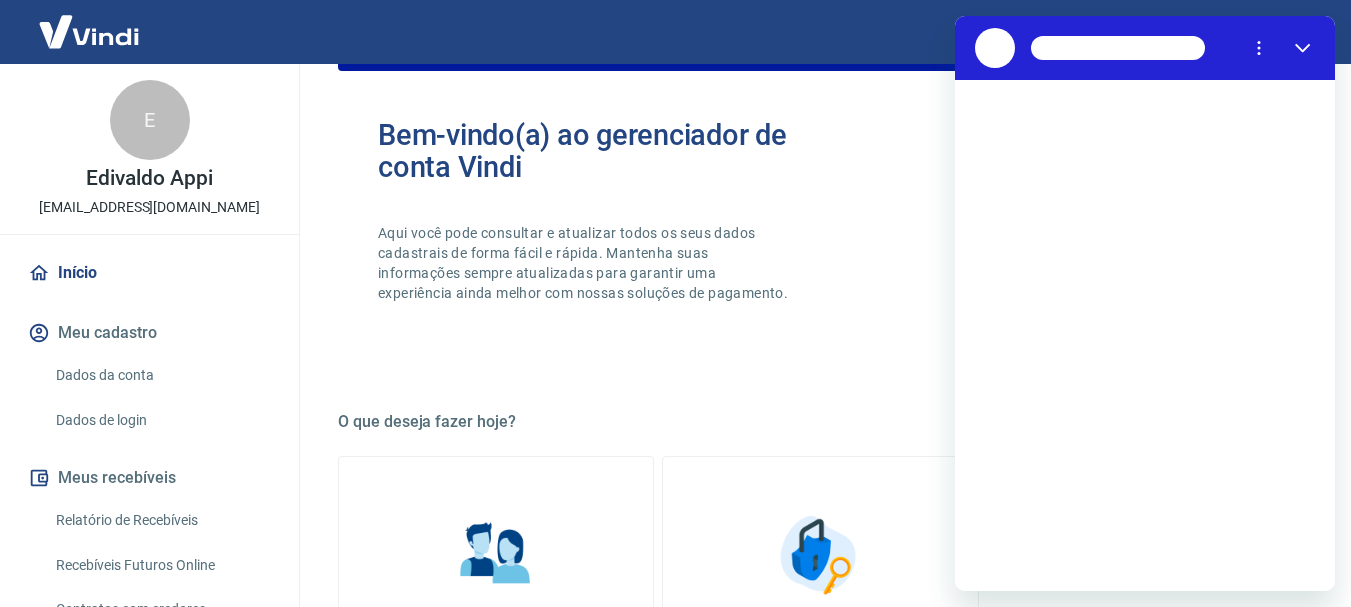 scroll, scrollTop: 0, scrollLeft: 0, axis: both 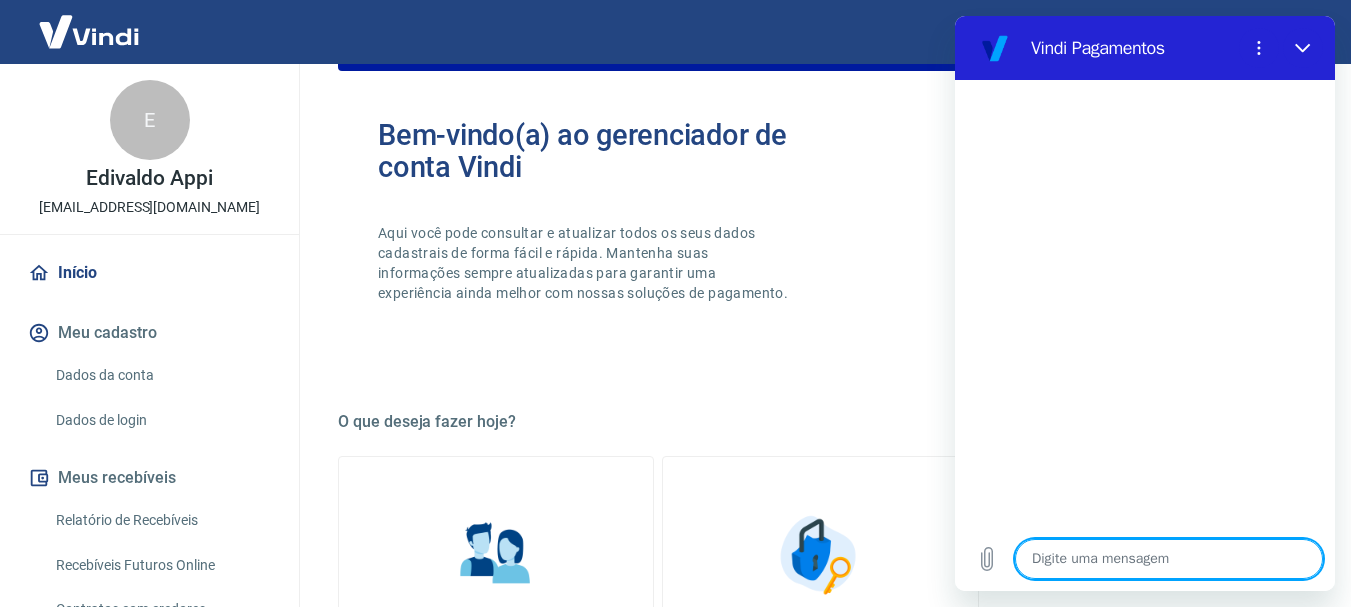 click at bounding box center [1169, 559] 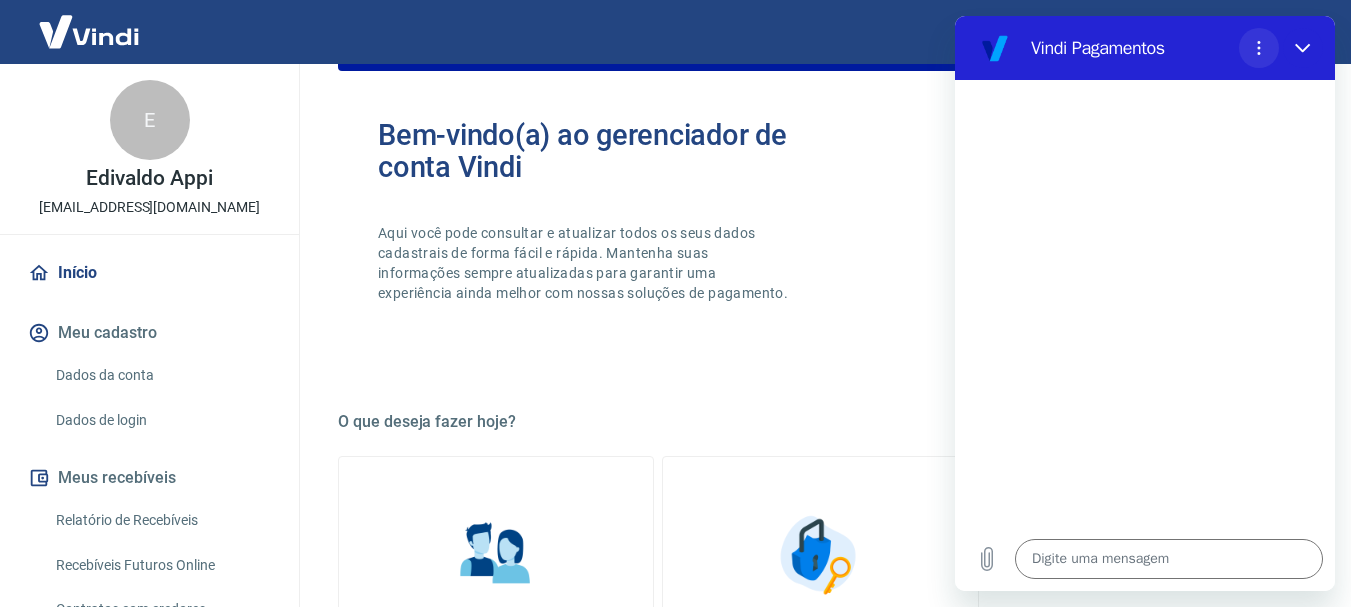 click 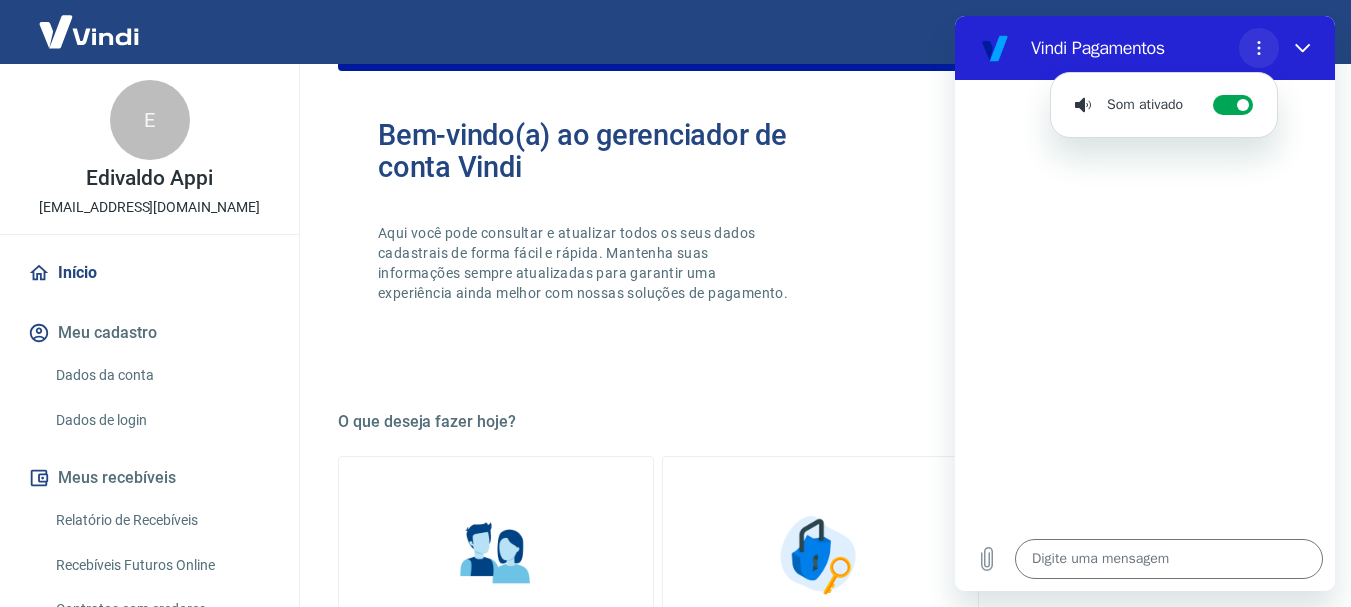 click 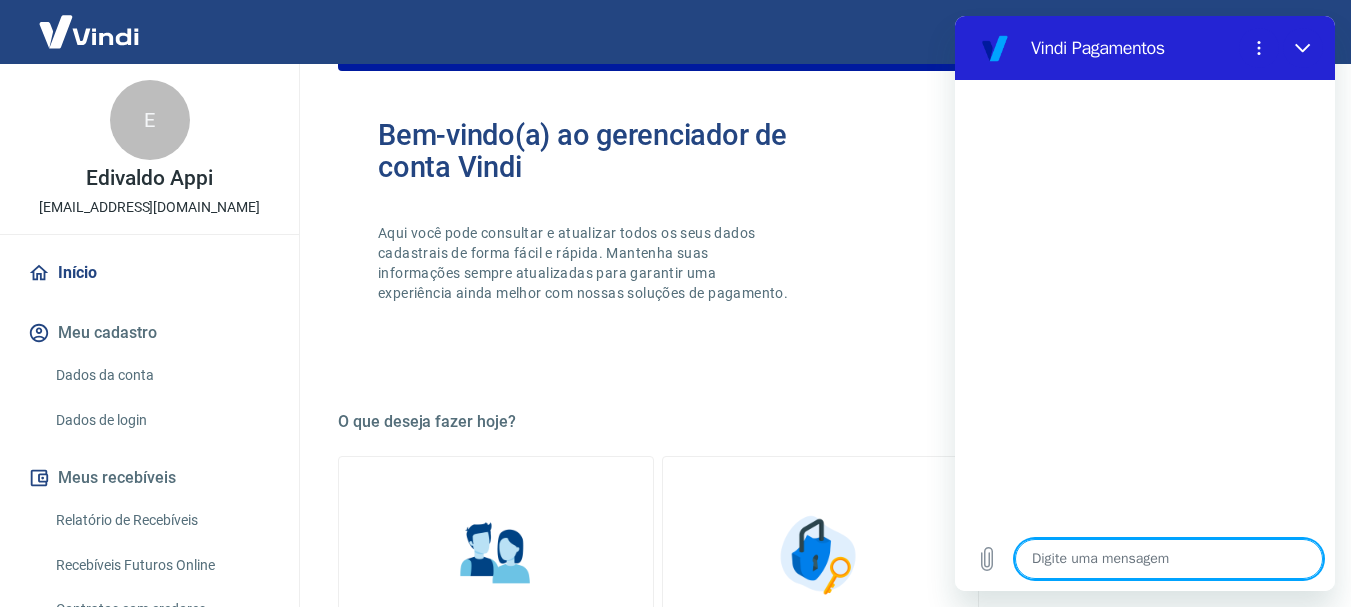 click at bounding box center (1169, 559) 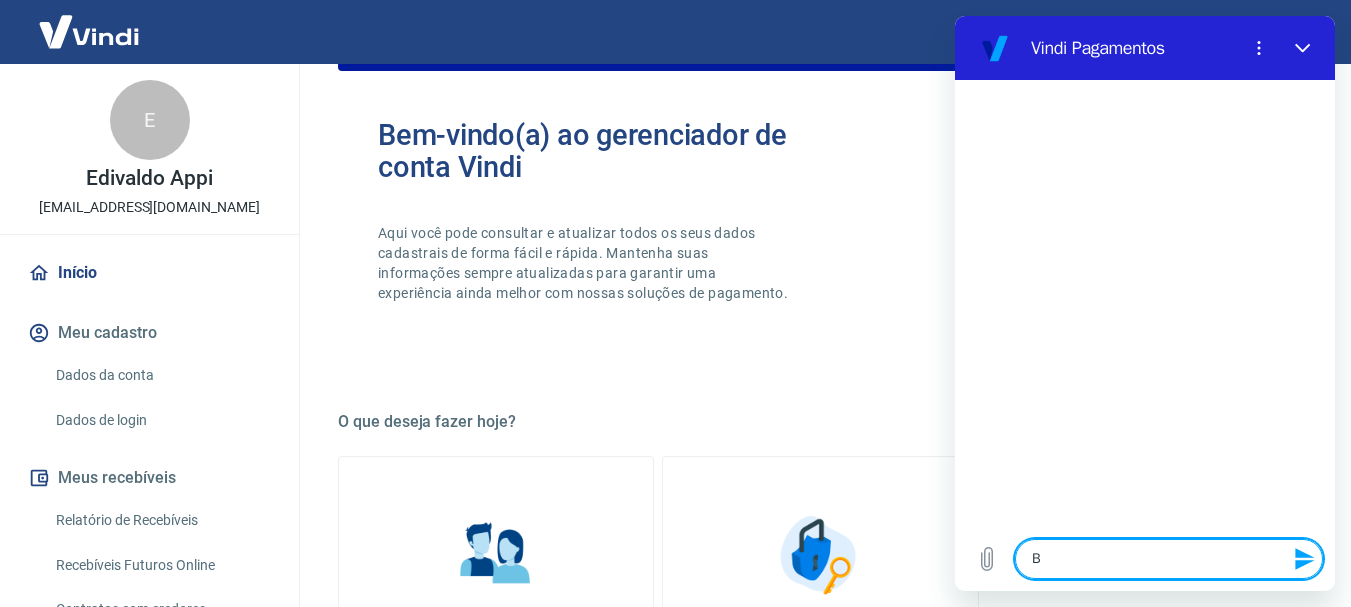 type on "B" 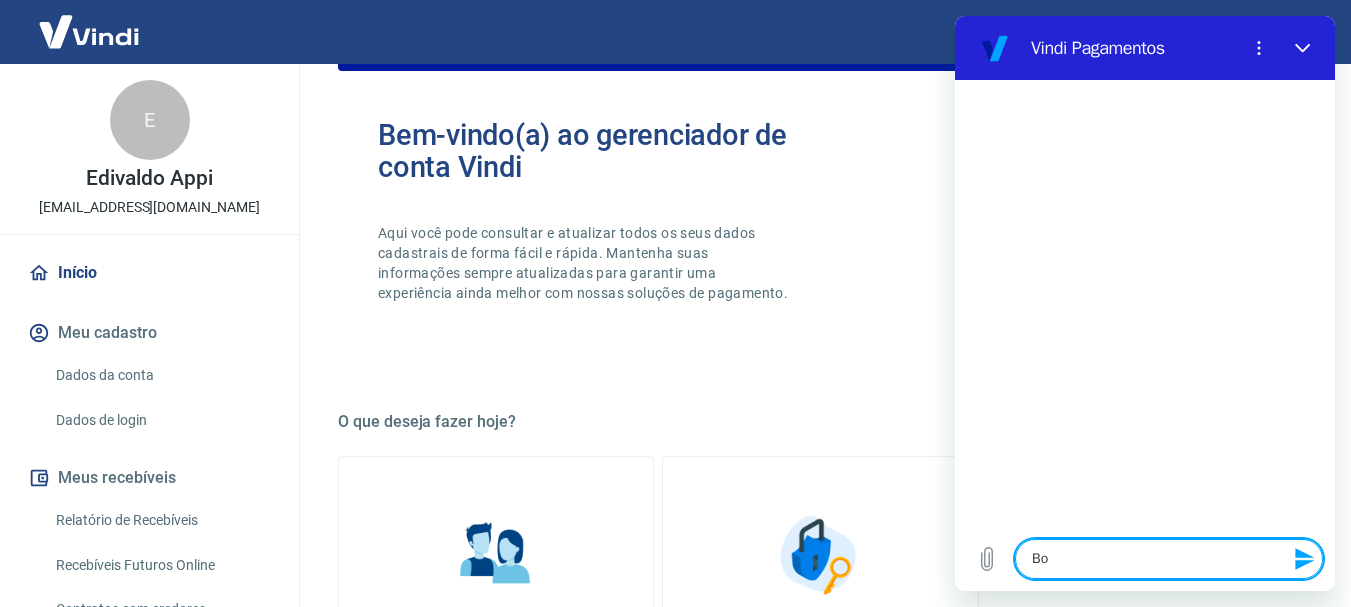 type on "Bom" 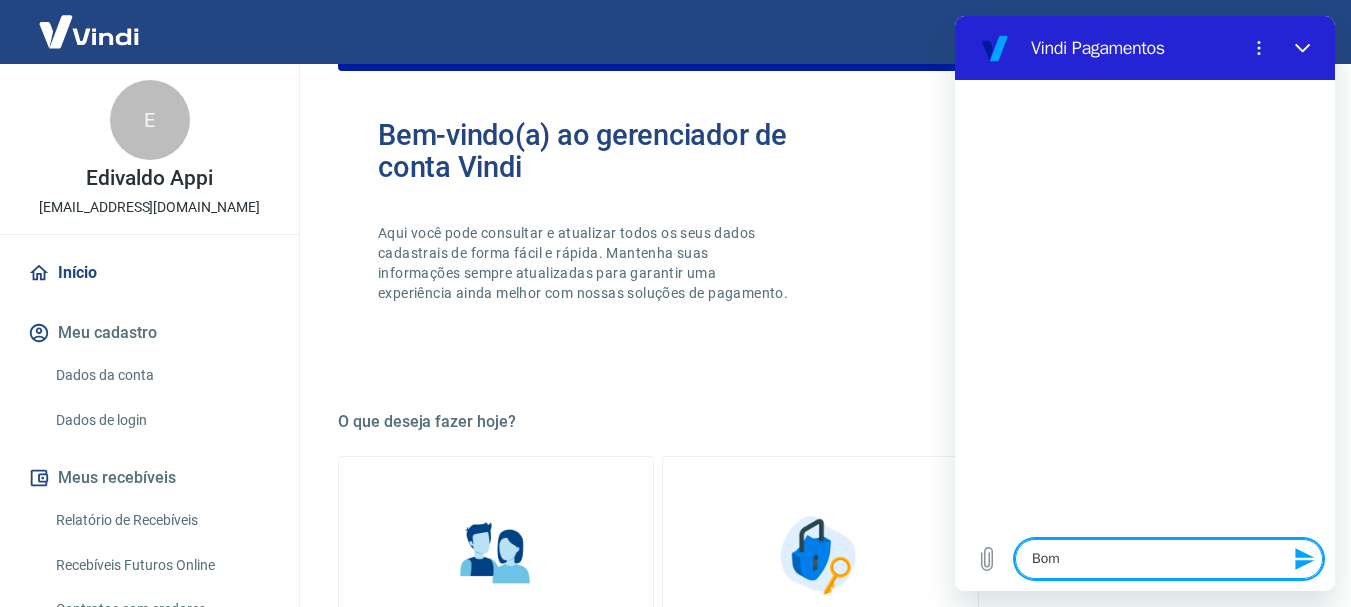 type on "Bom" 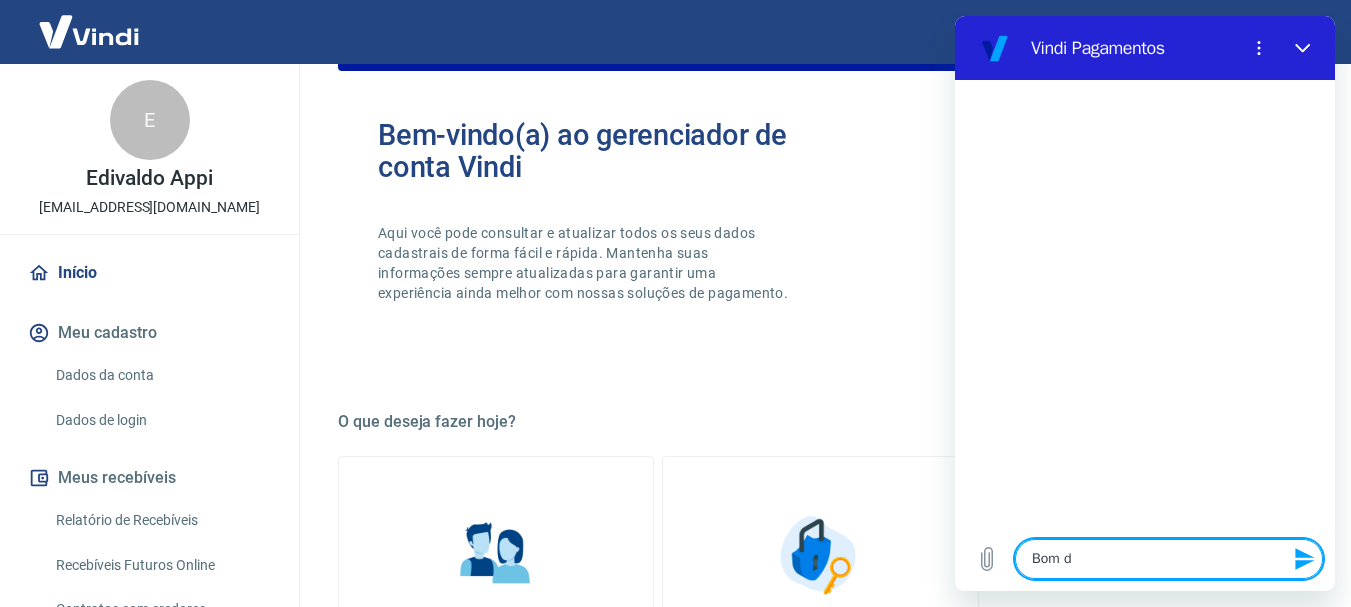 type on "Bom di" 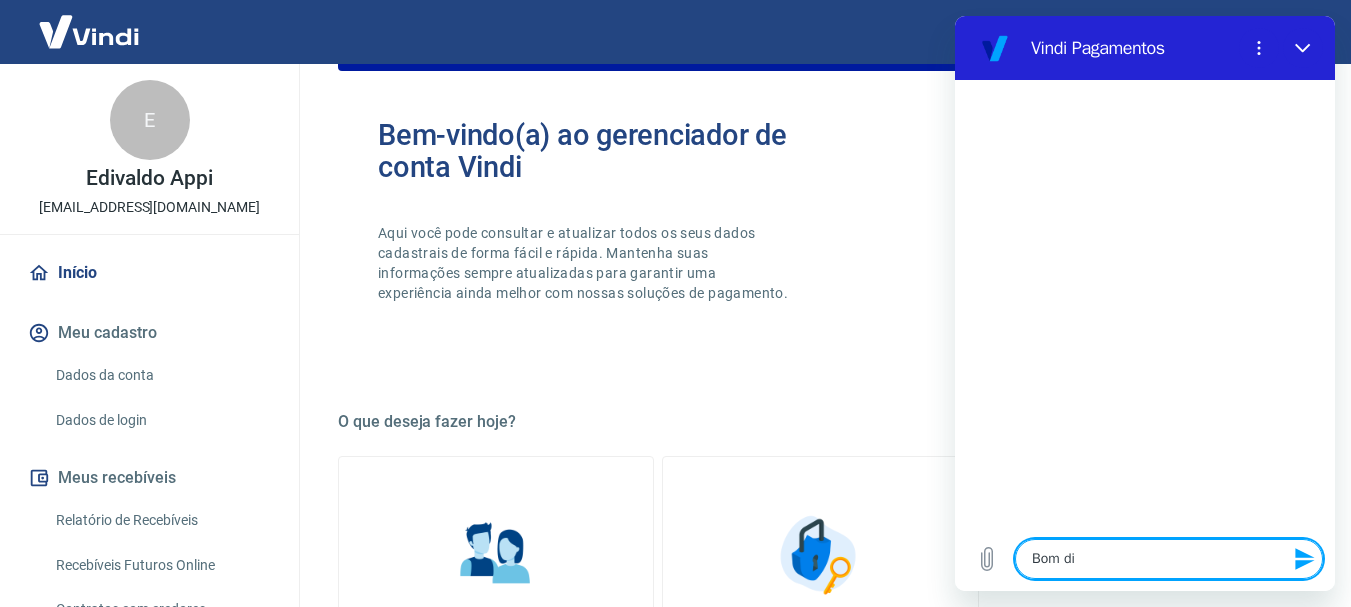 type on "x" 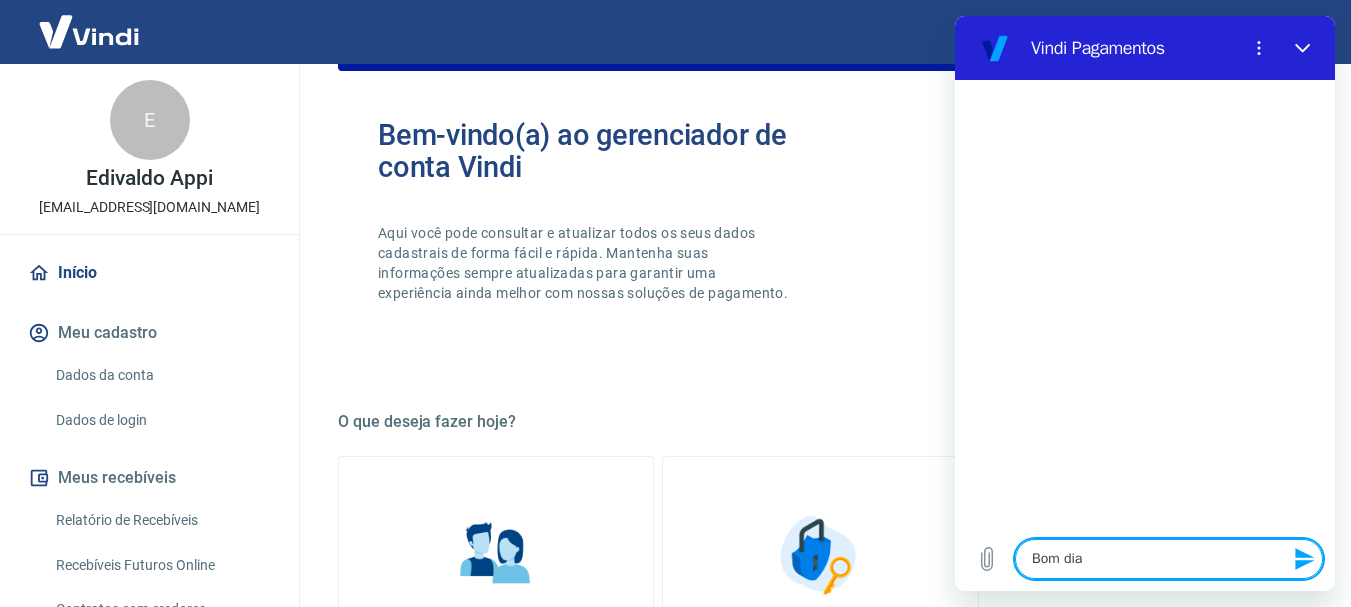 type 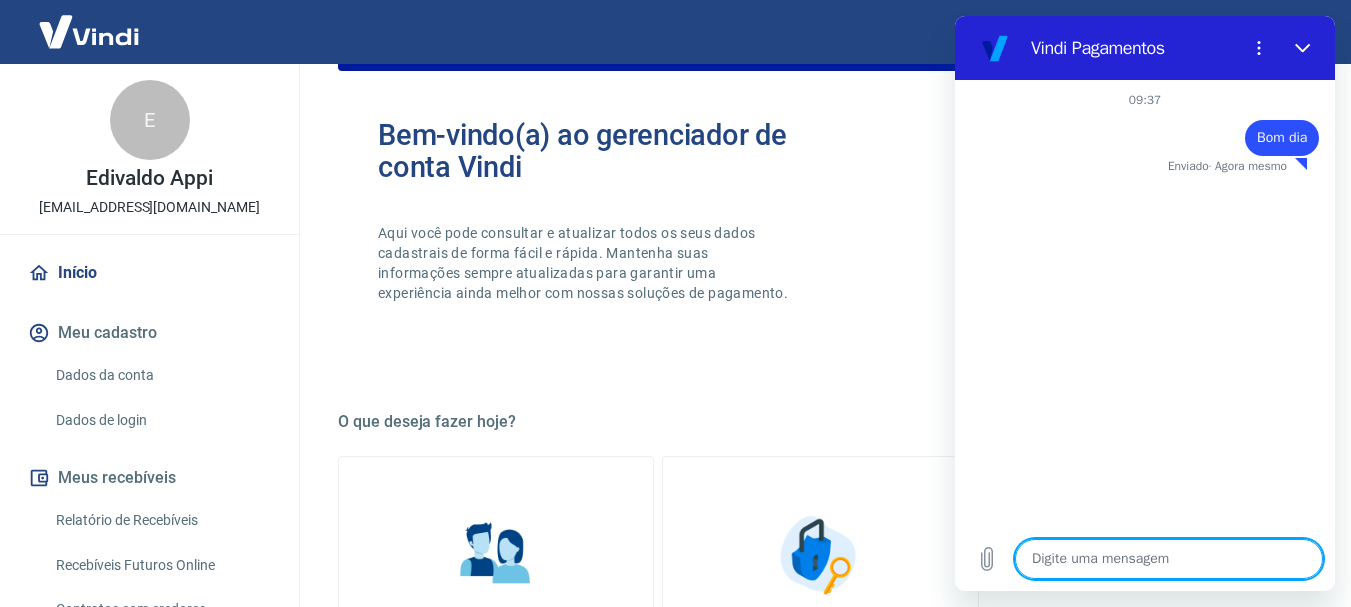type on "x" 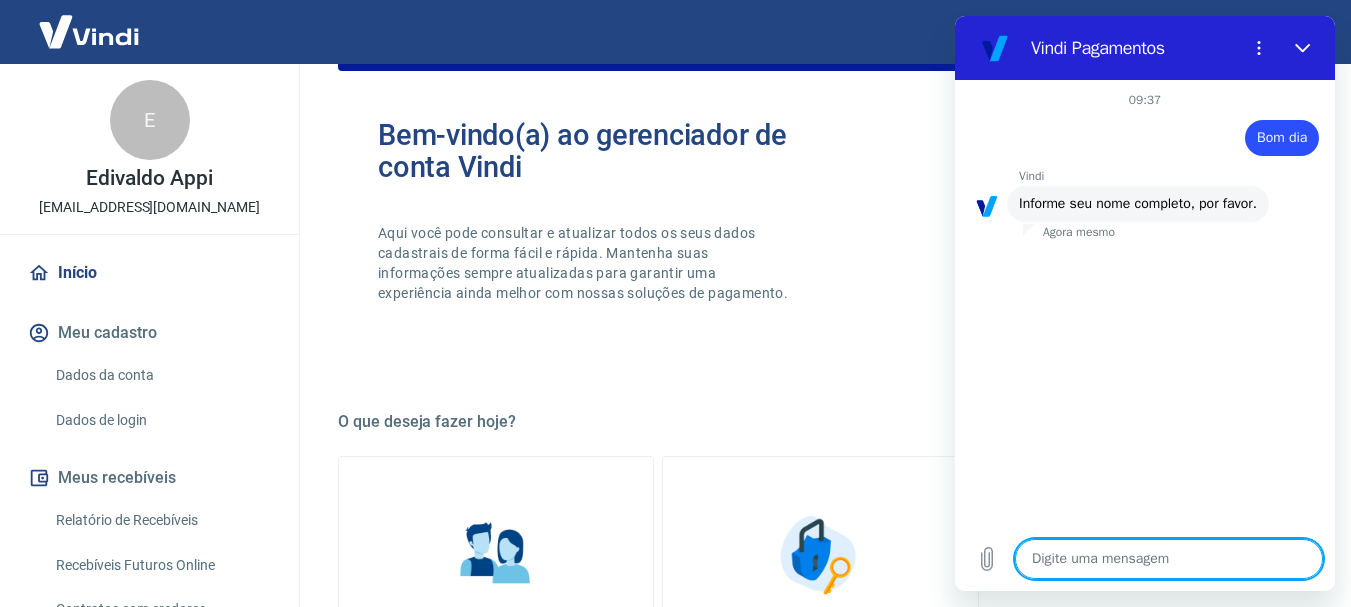 type on "E" 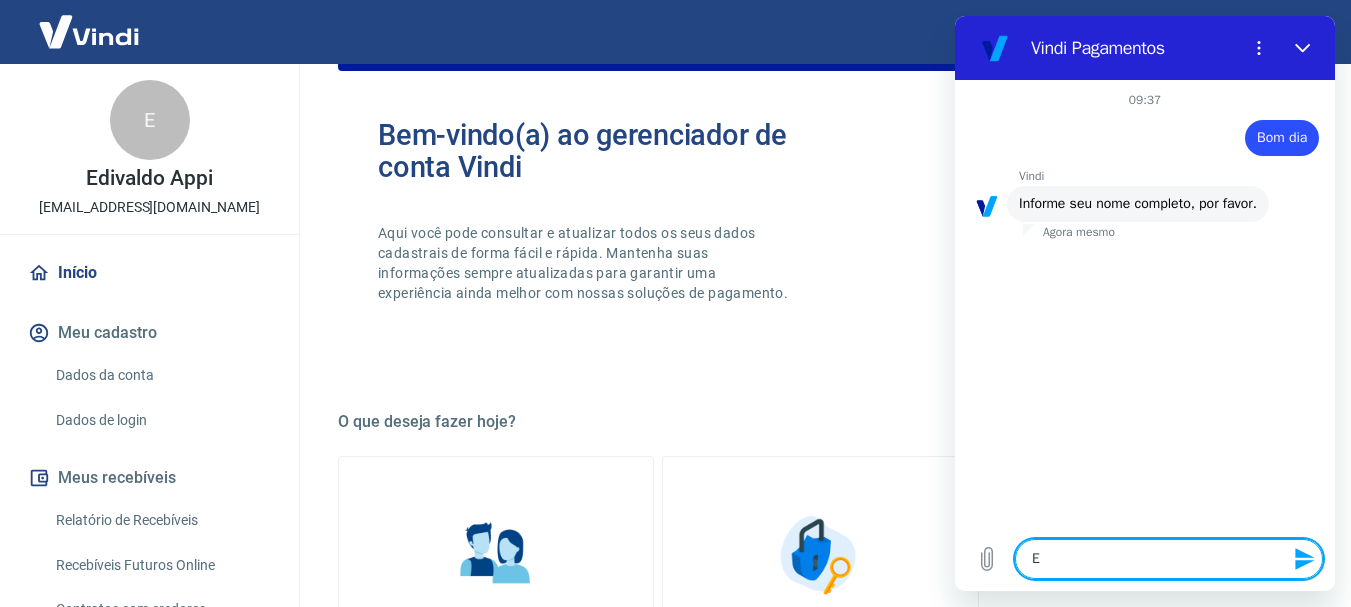 type on "Ed" 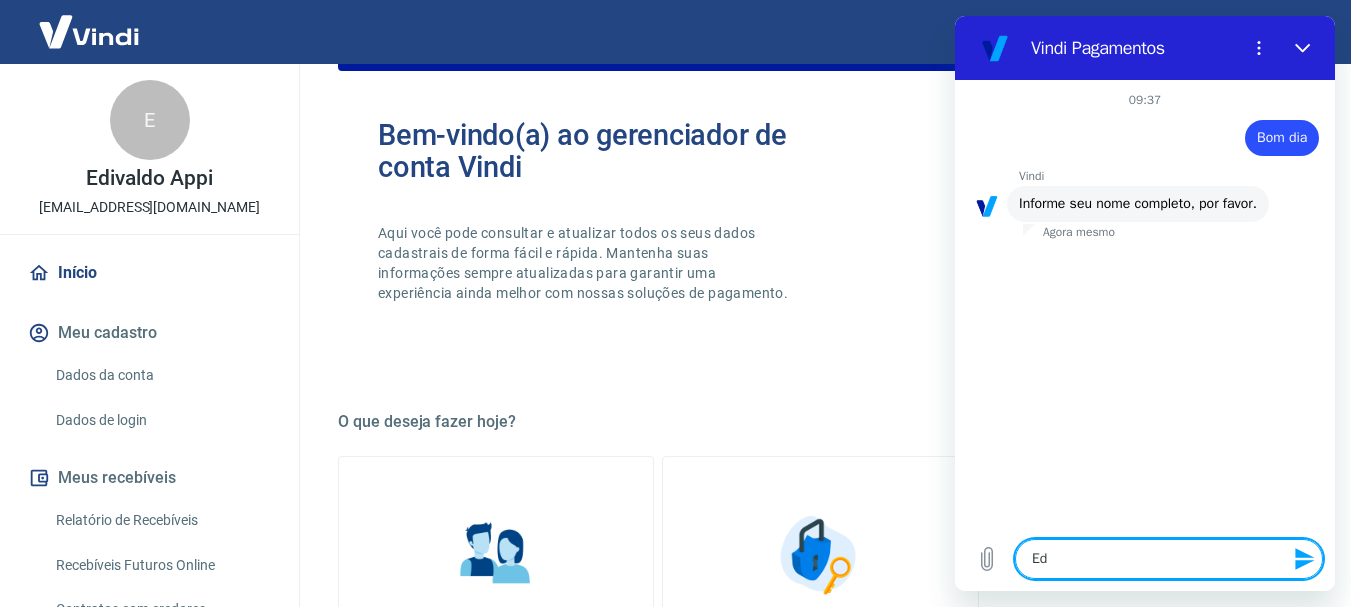 type on "Edi" 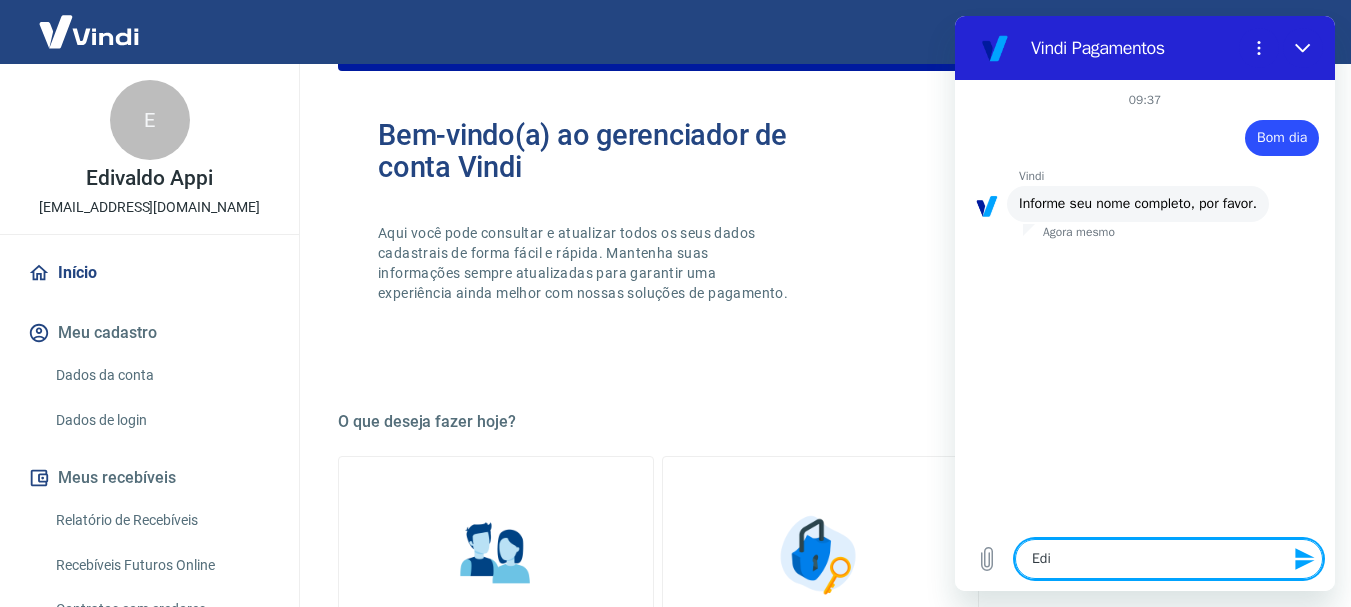 type on "Ediv" 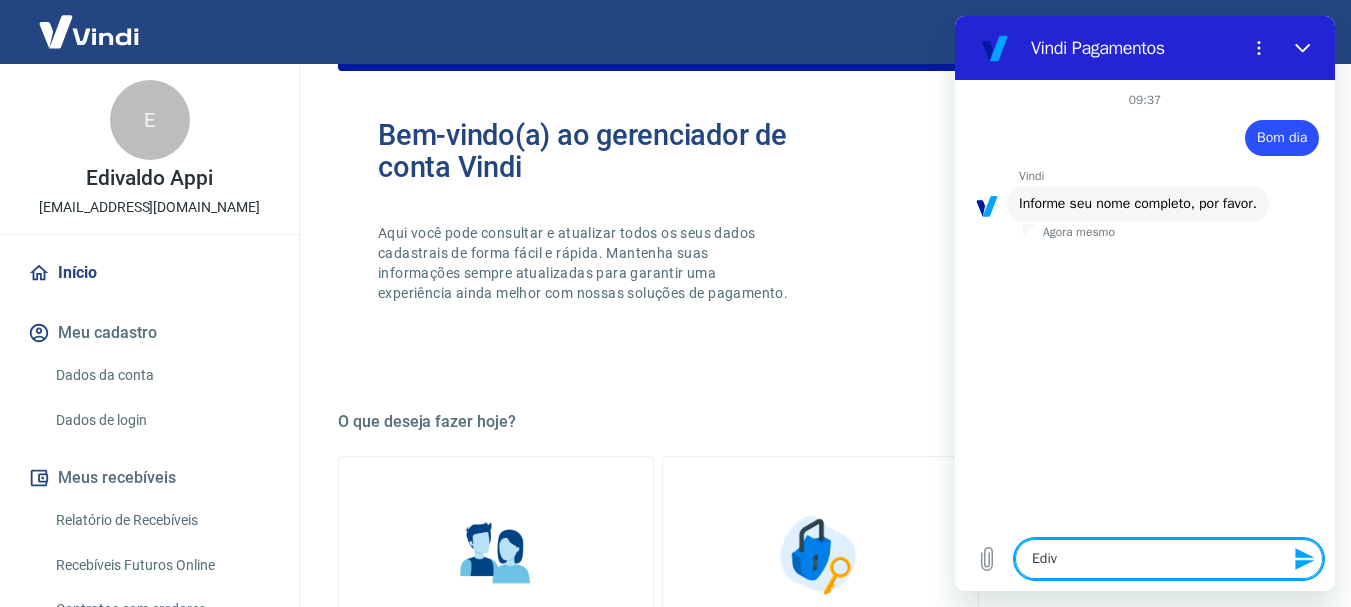 type on "Ediva" 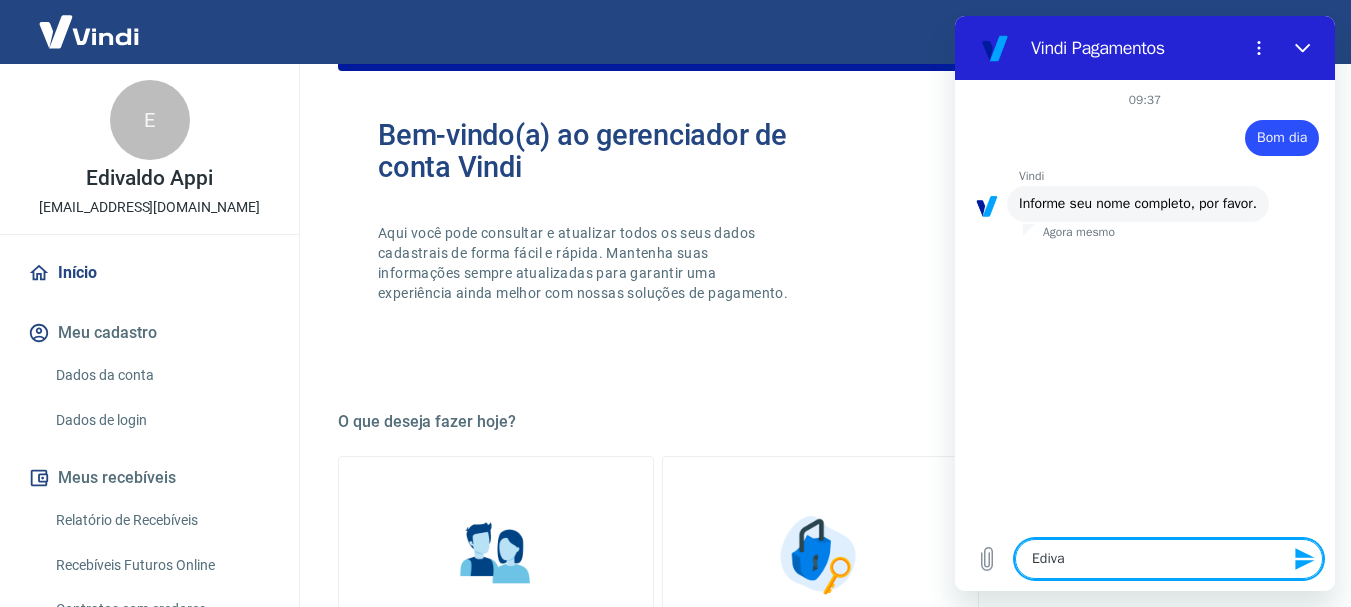 type on "Edival" 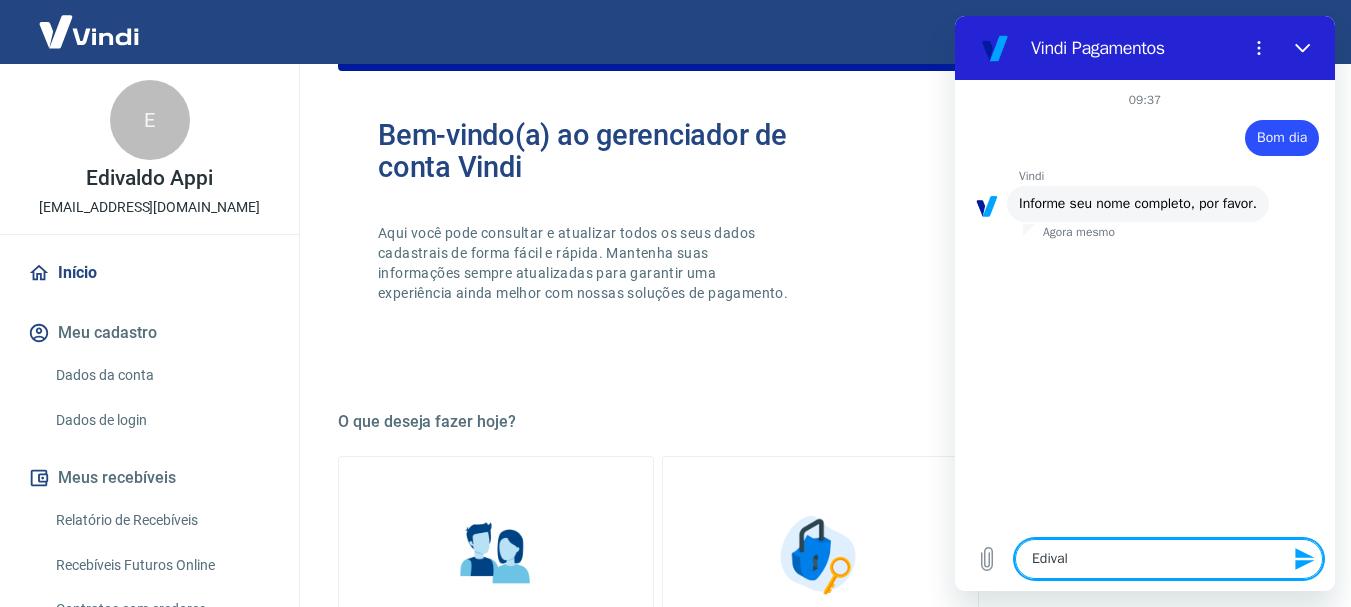 type on "Edivald" 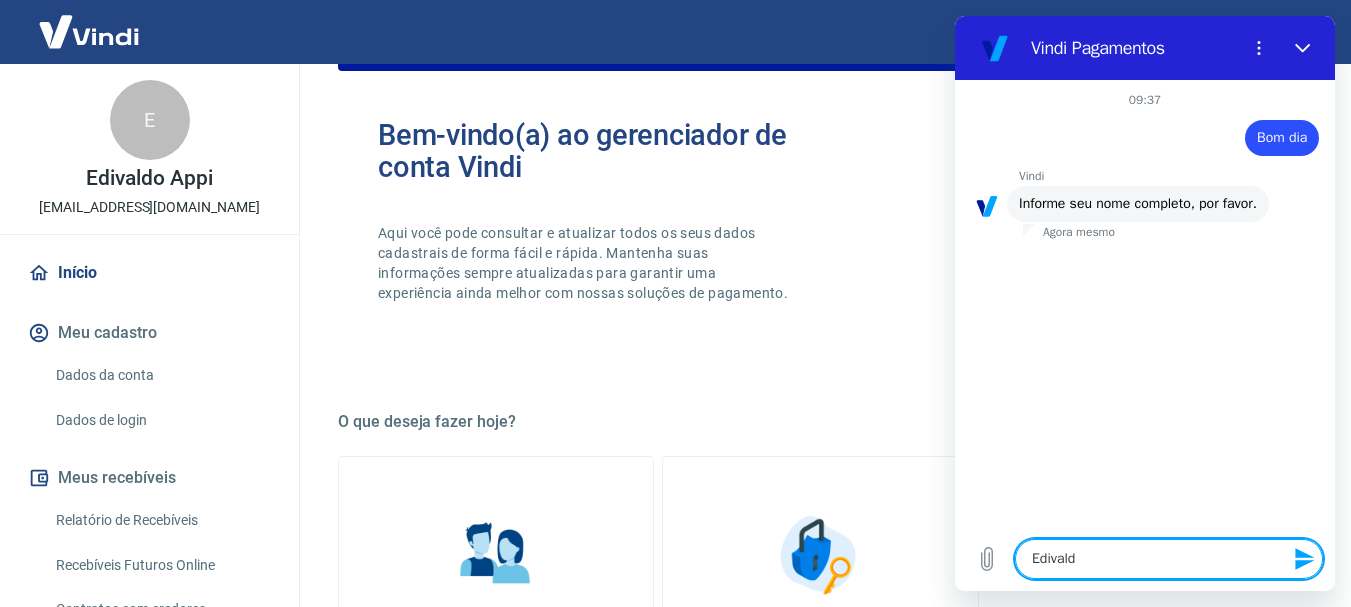 type on "Edivaldo" 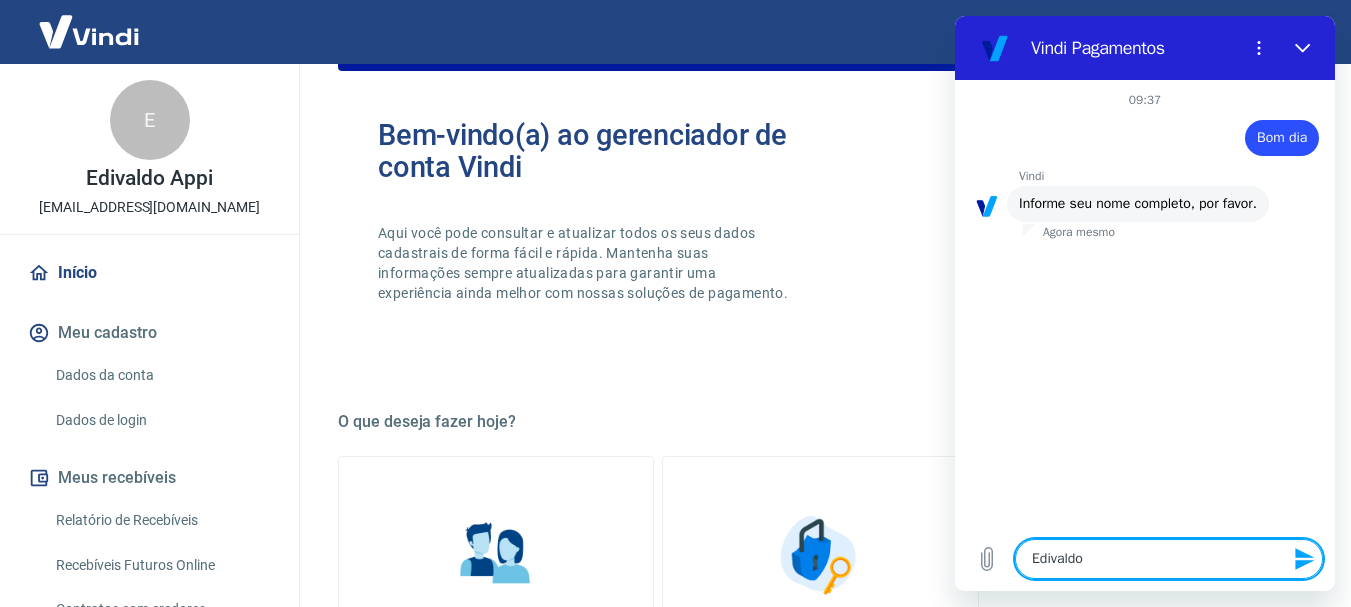 type on "Edivaldo" 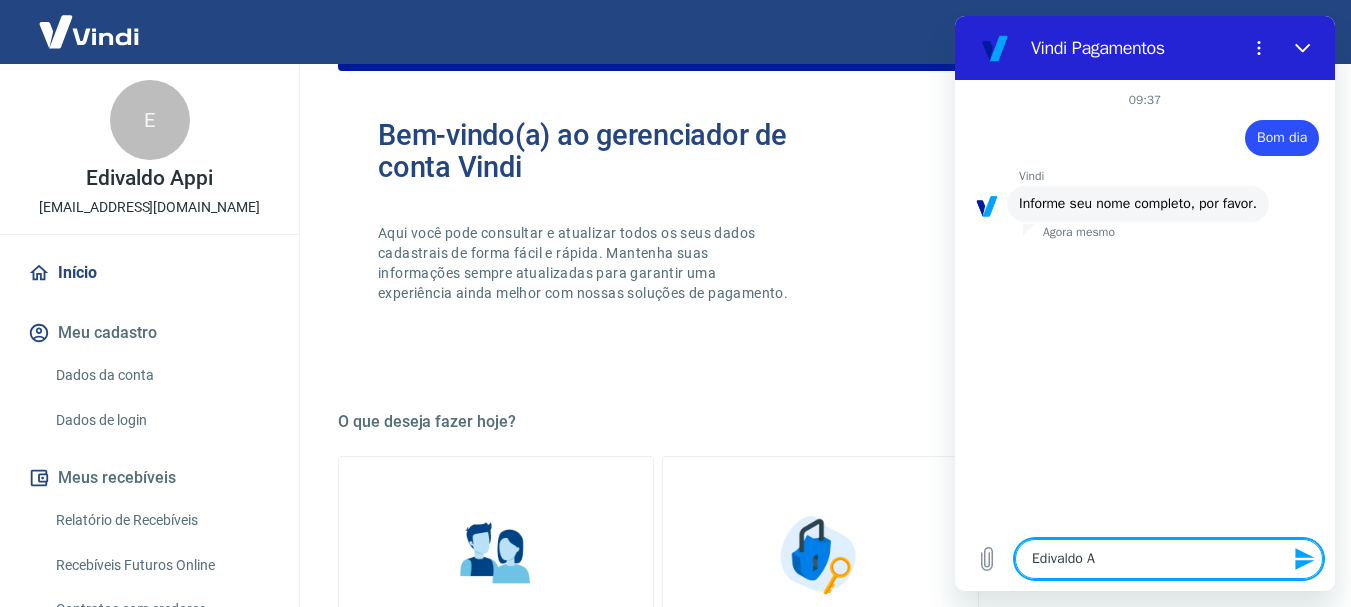 type on "Edivaldo Ap" 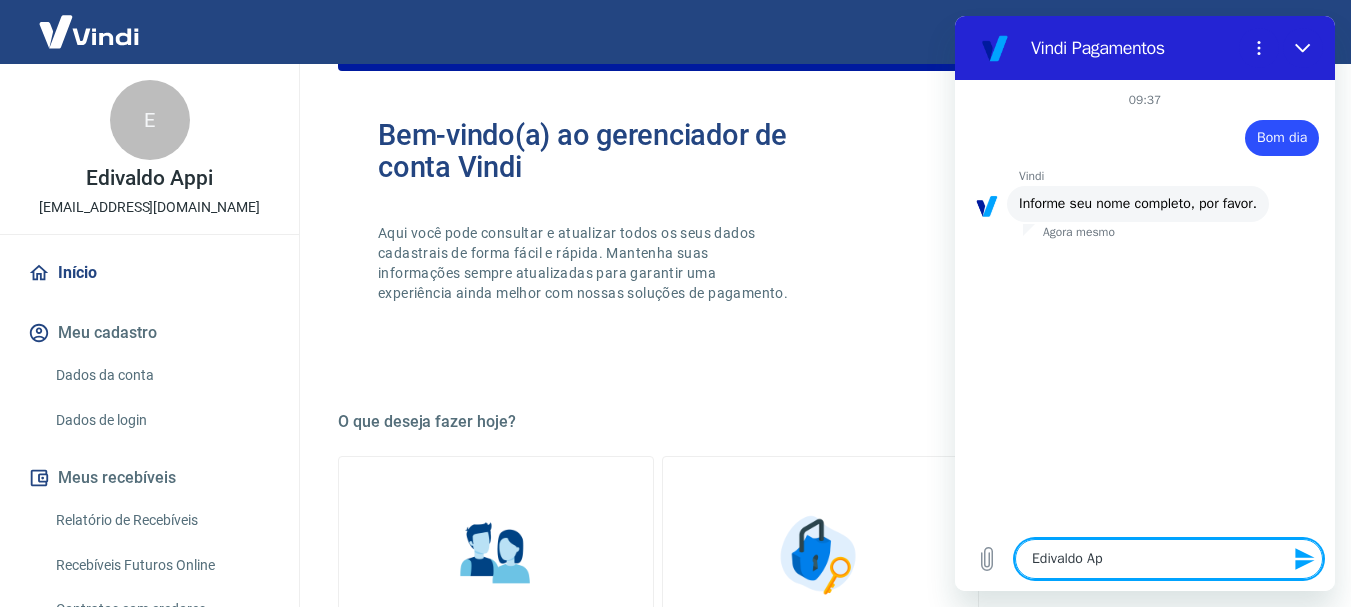 type on "Edivaldo App" 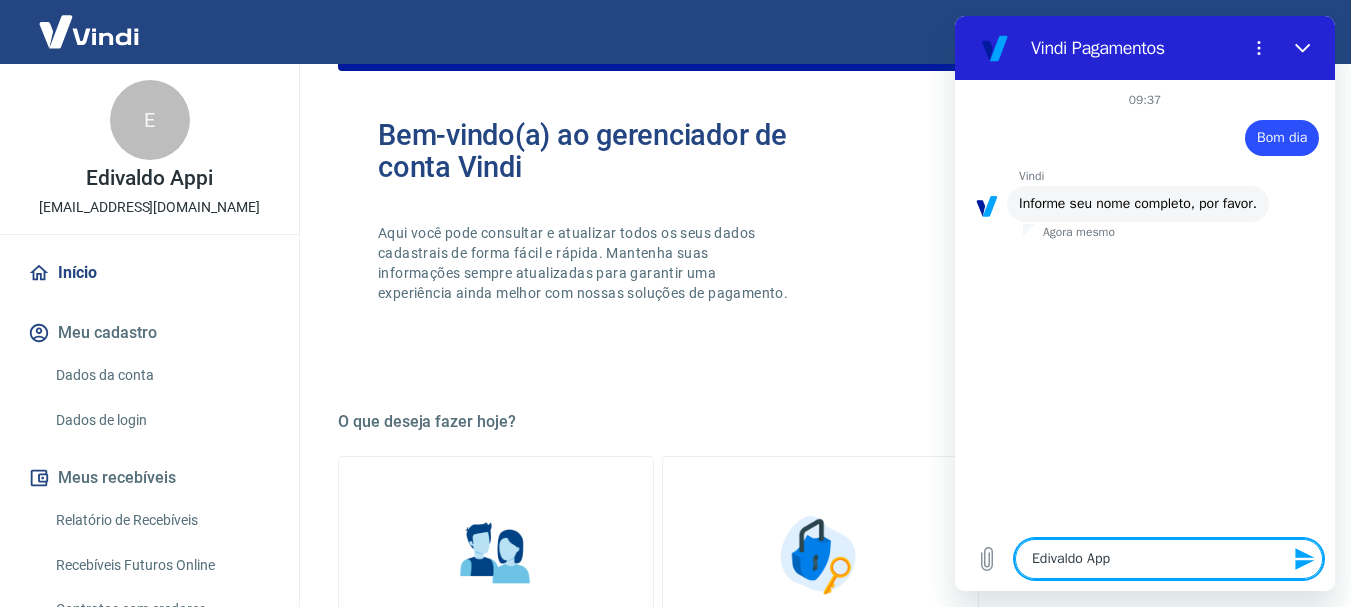 type on "x" 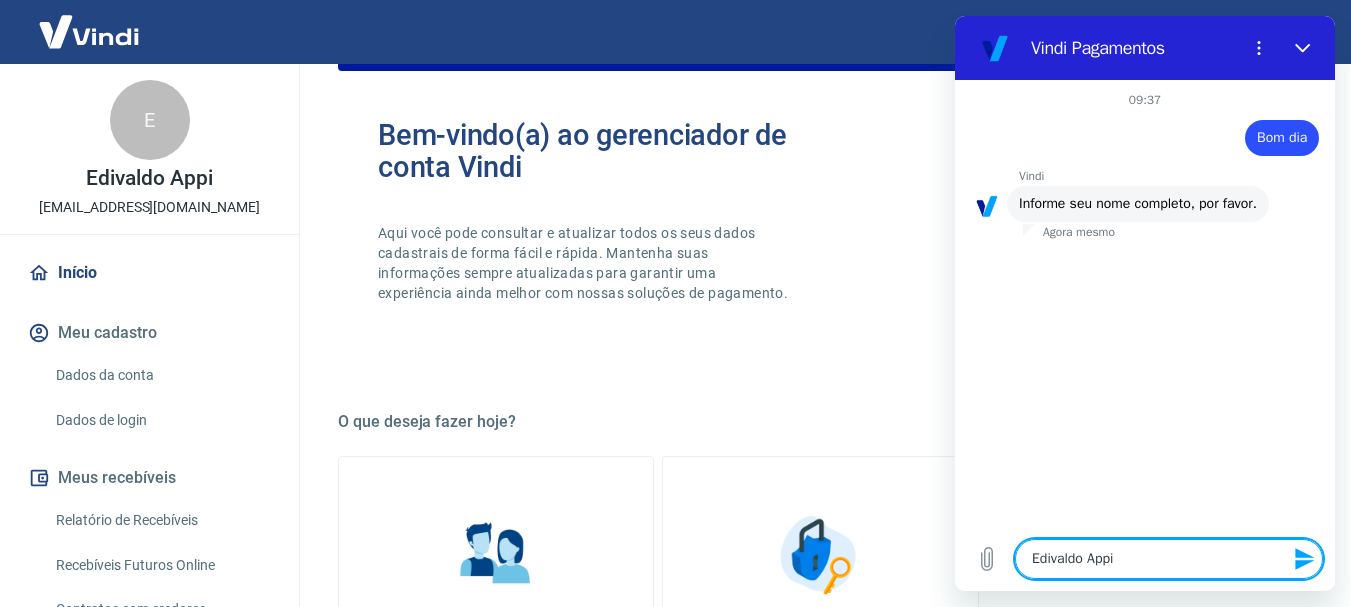 type on "x" 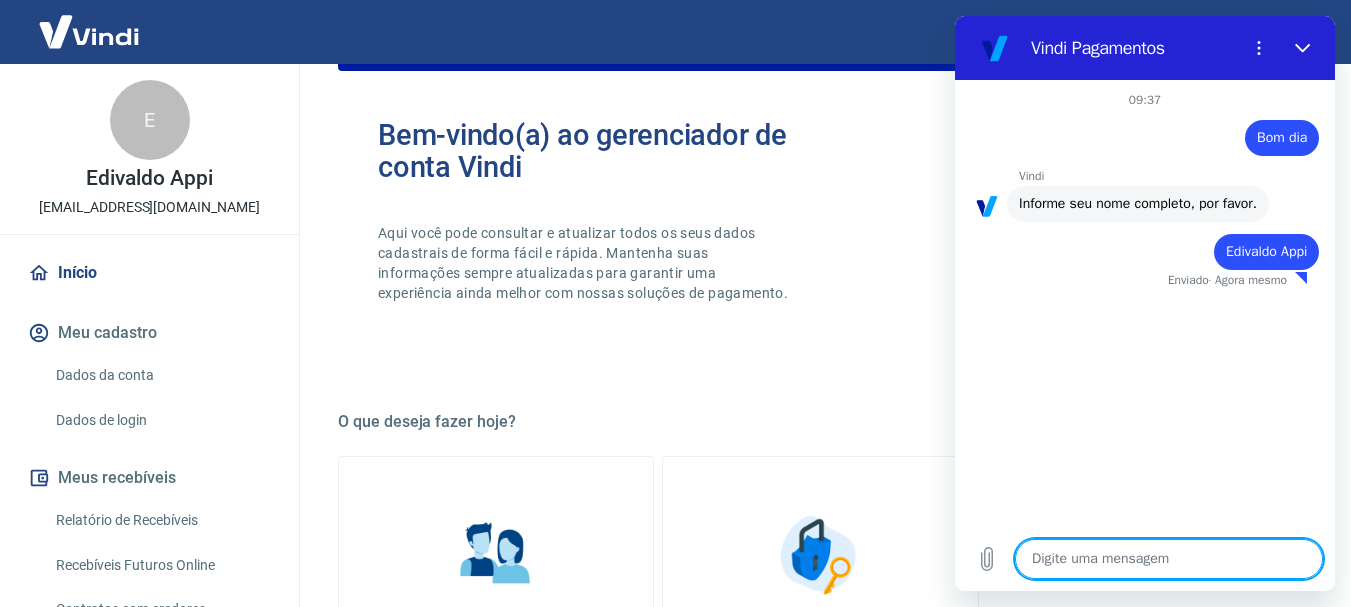 type on "x" 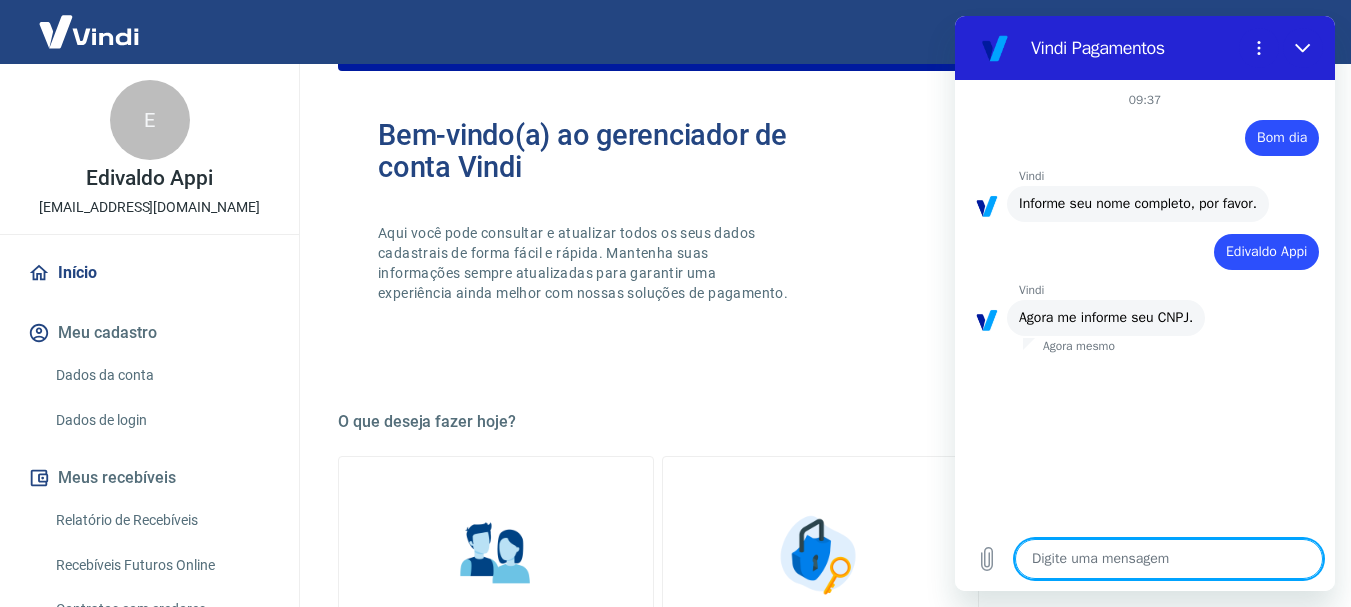 type on "0" 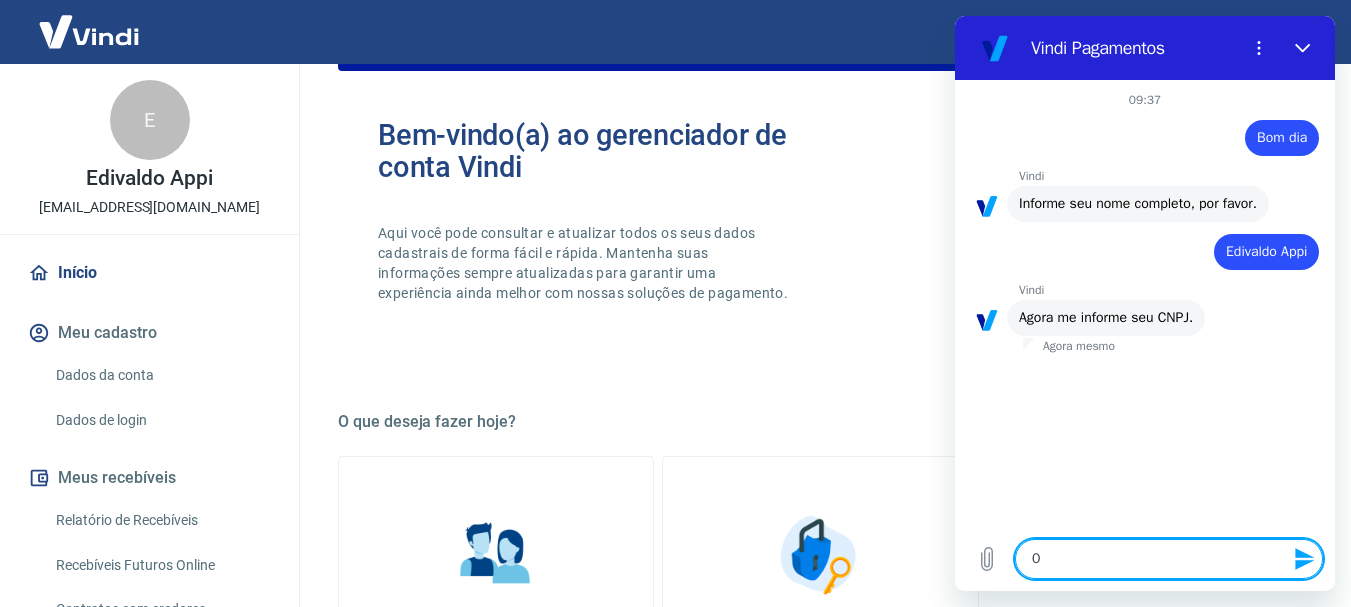type on "07" 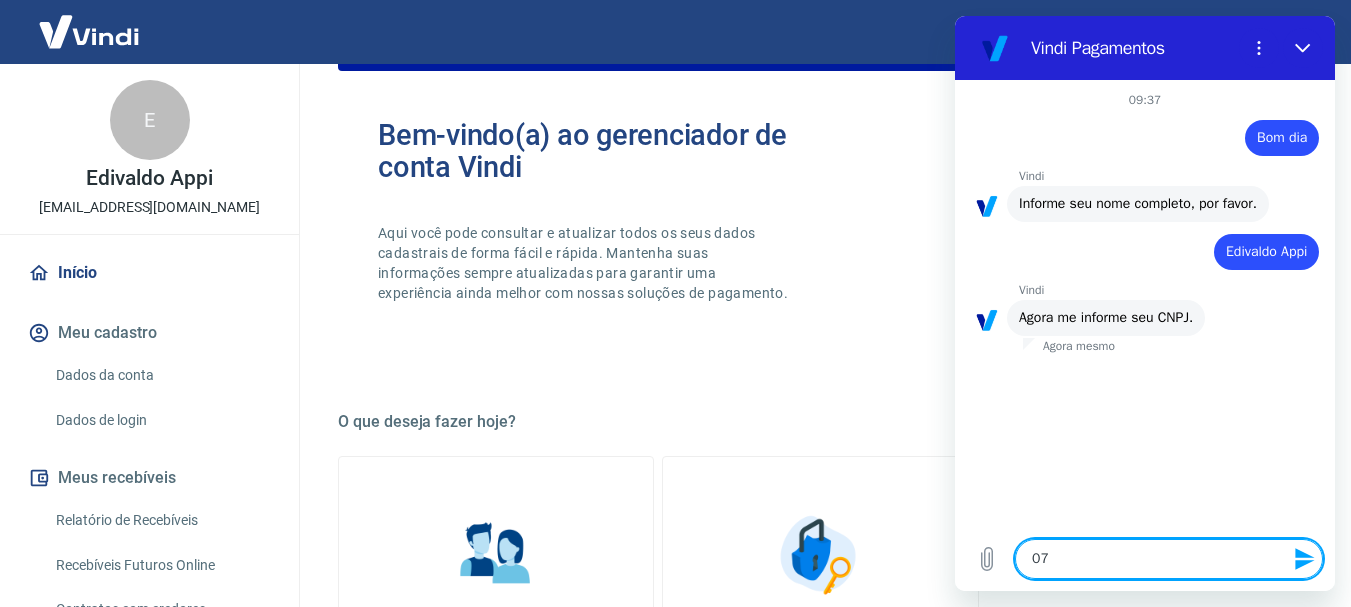 type on "079" 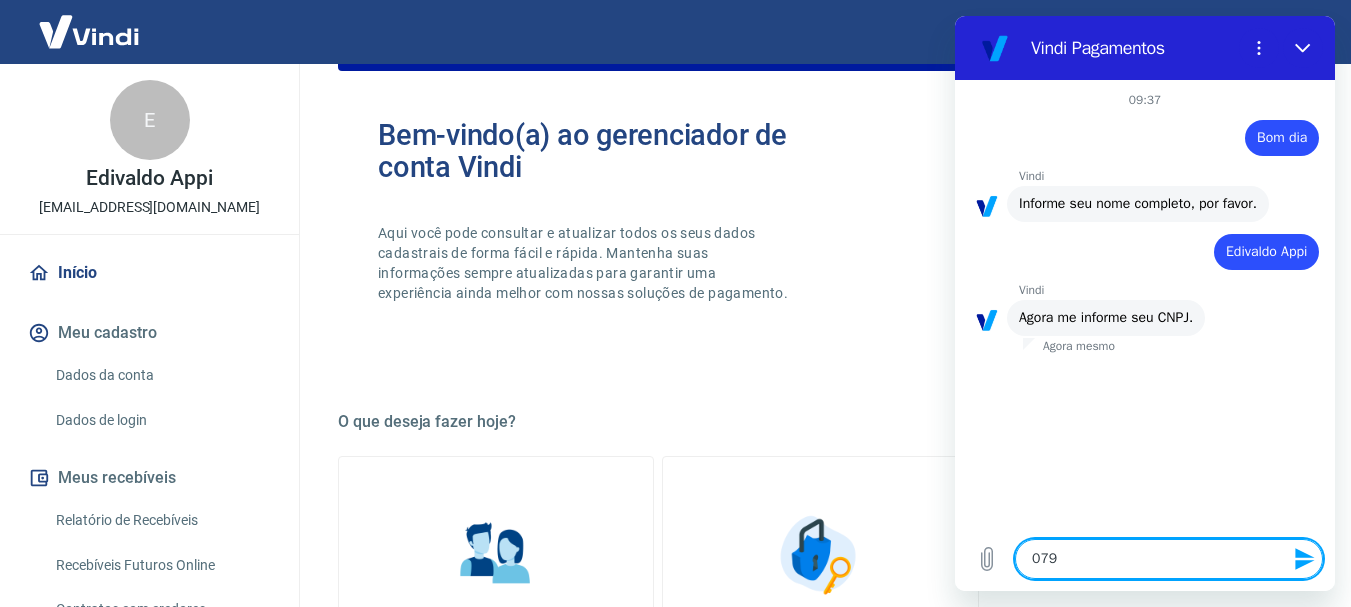 type on "0792" 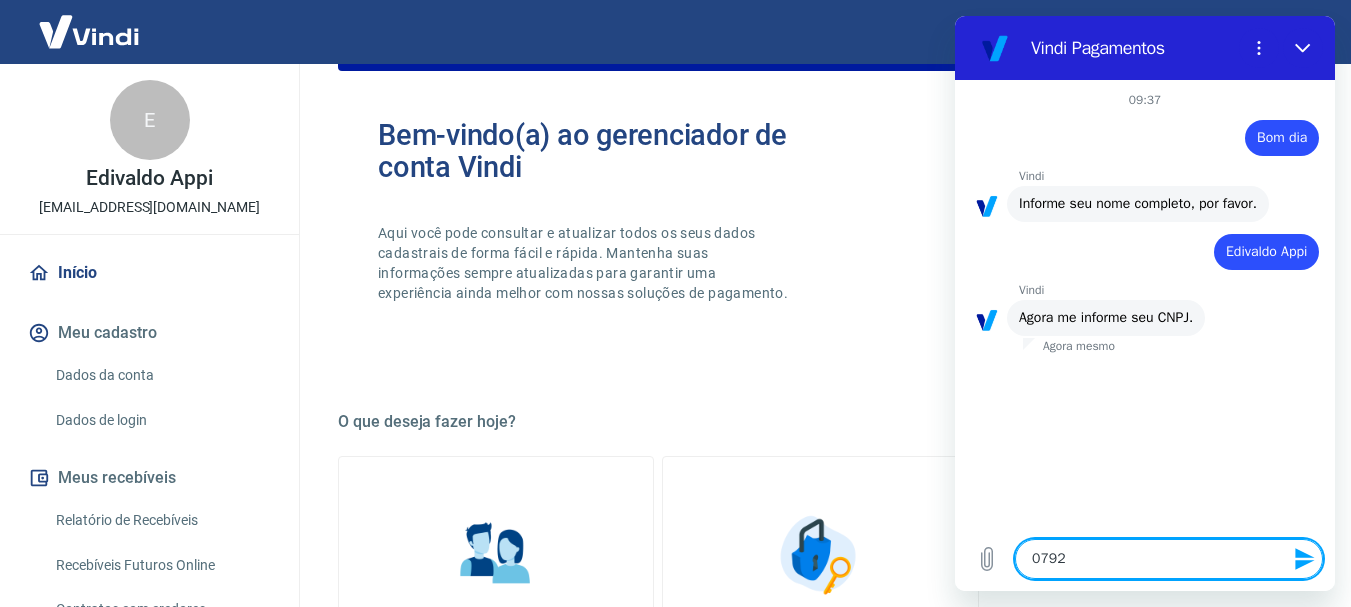 type on "07923" 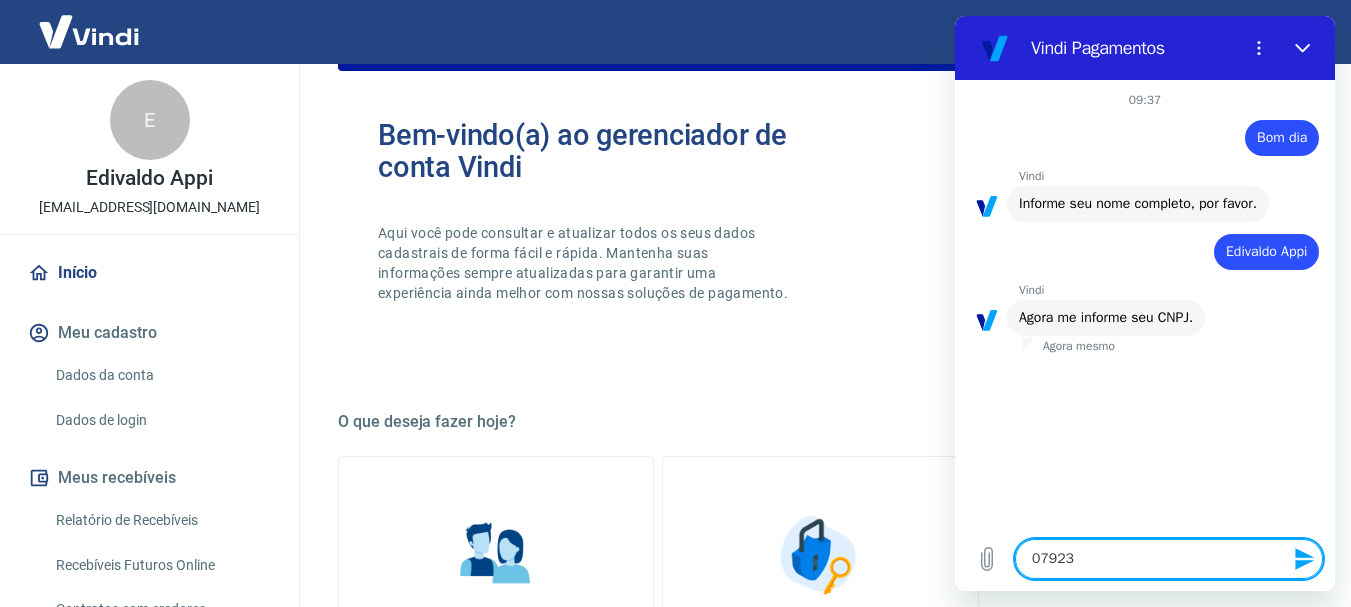 type on "079231" 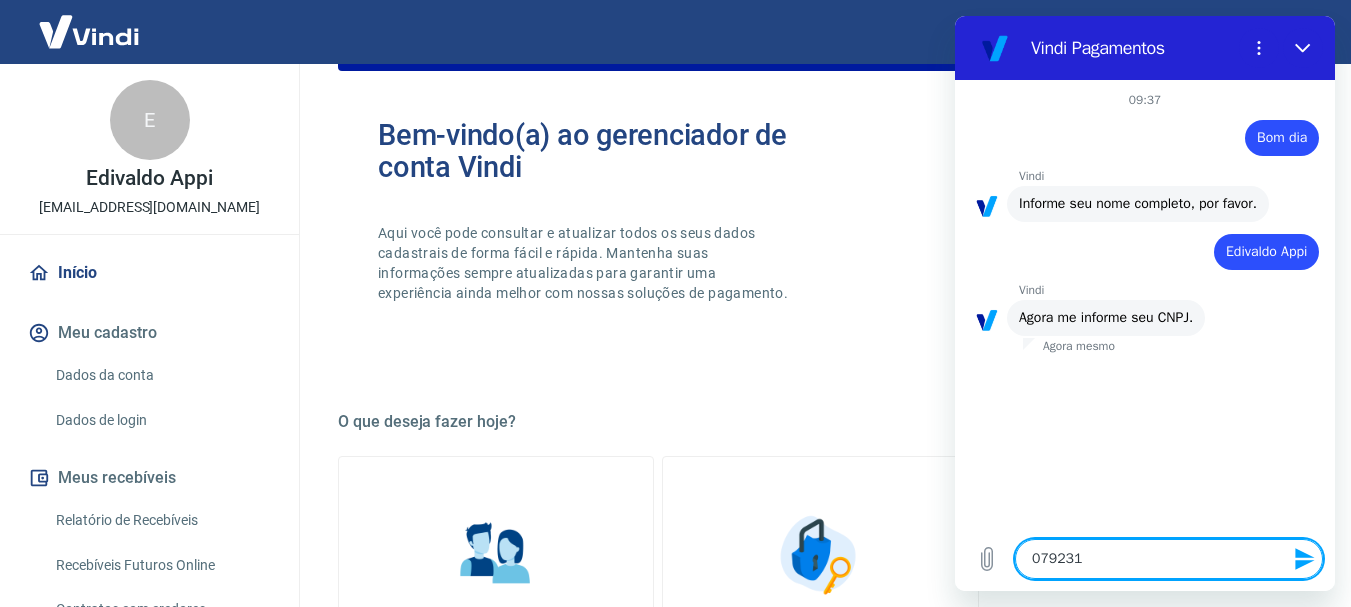 type on "0792311" 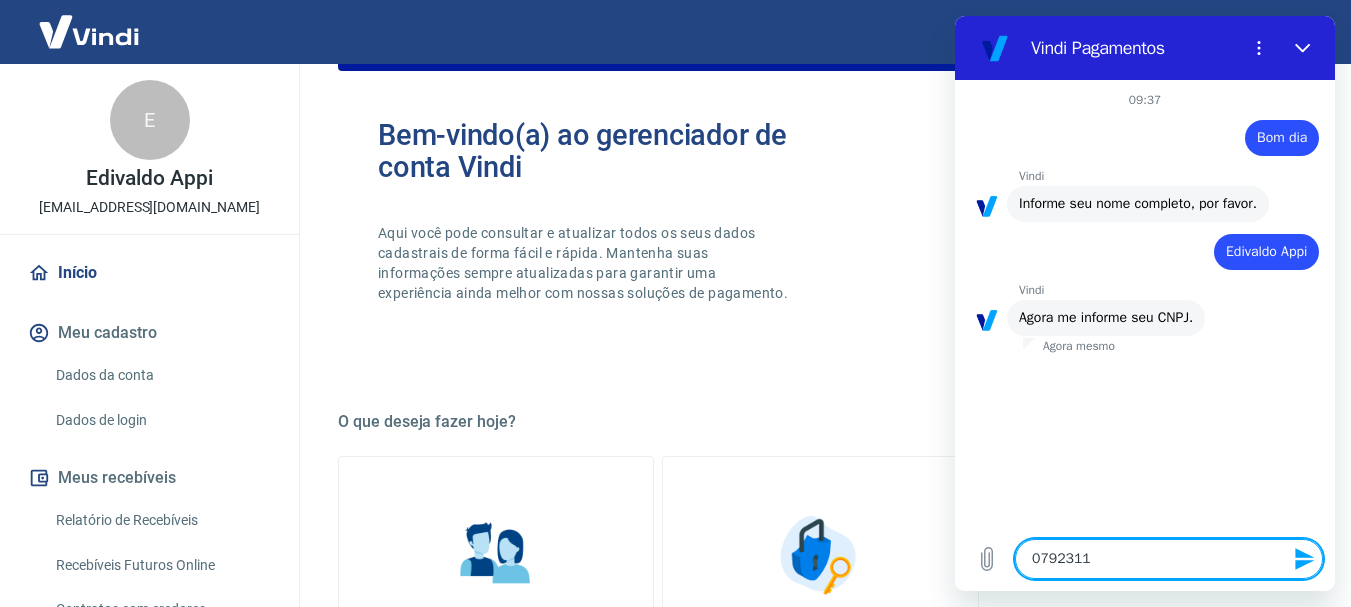 type on "07923119" 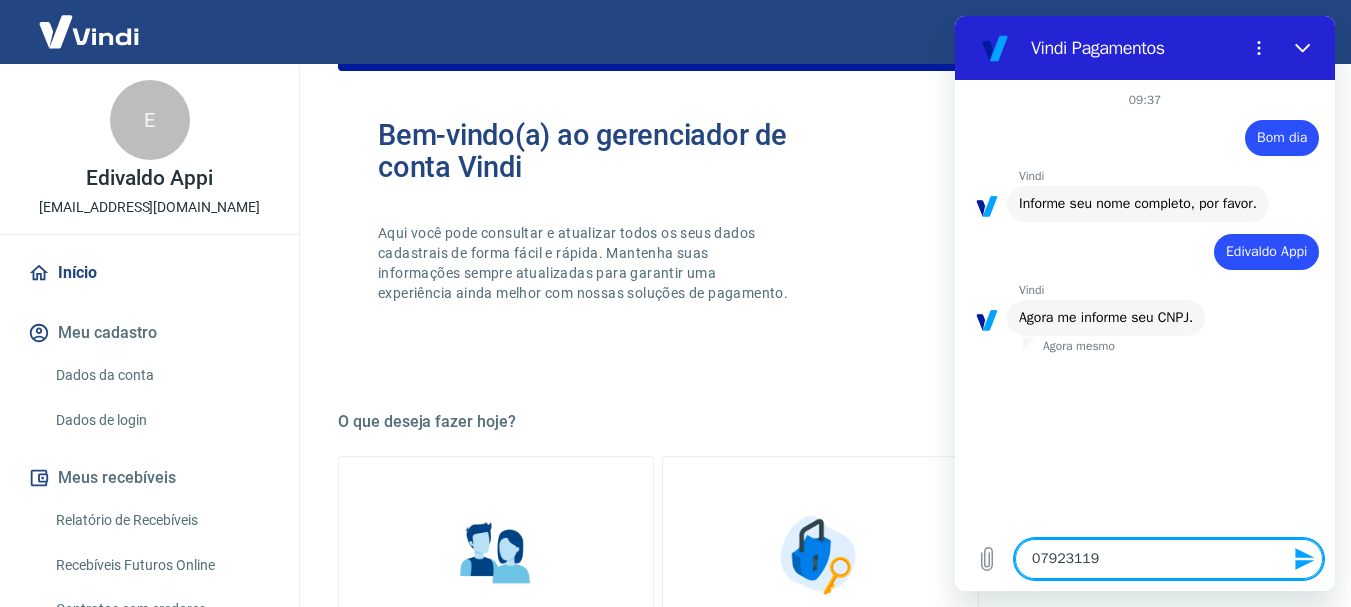 type on "079231199" 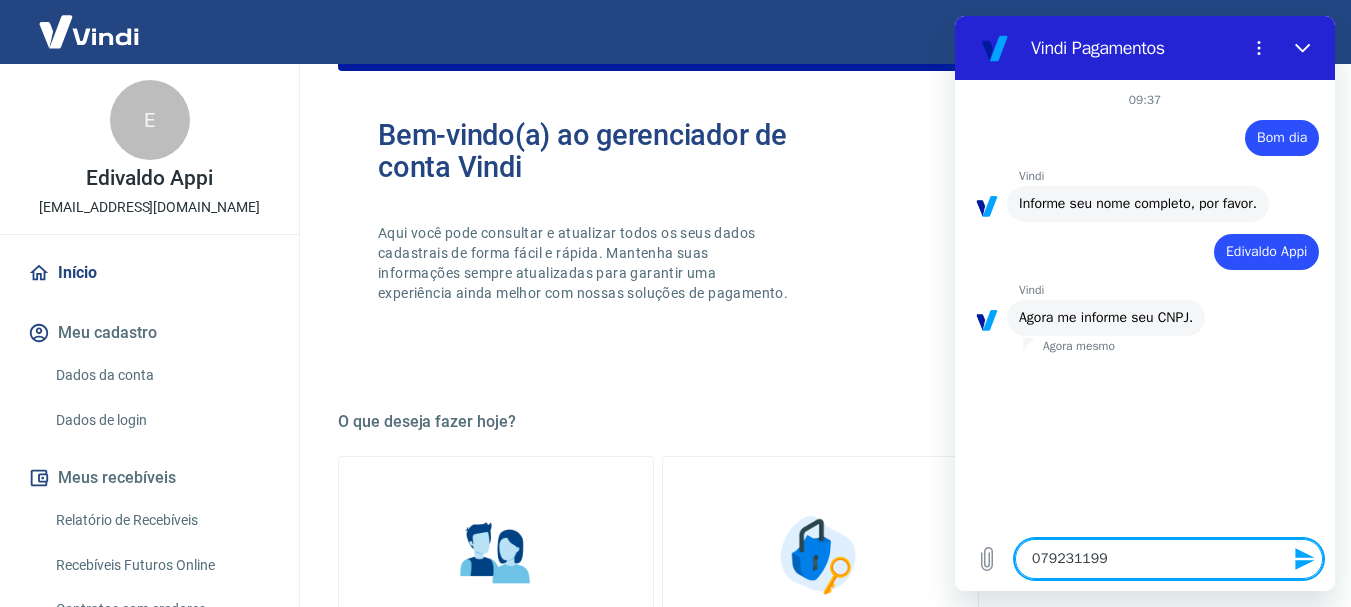 type on "0792311990" 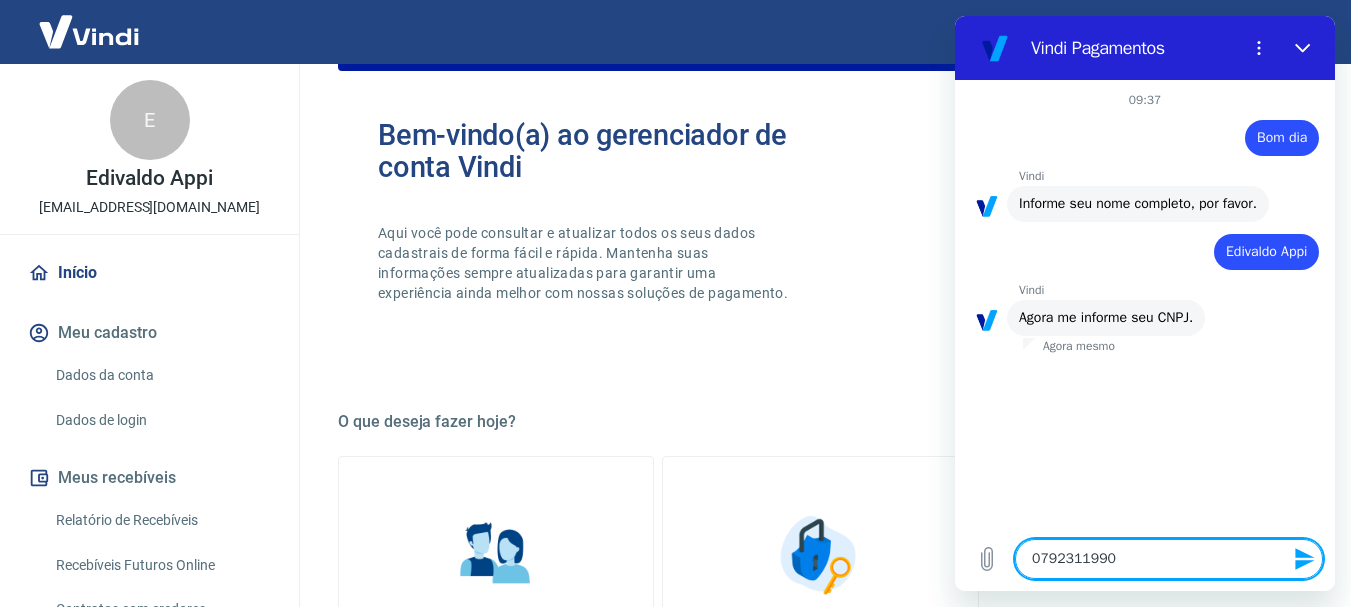type on "07923119902" 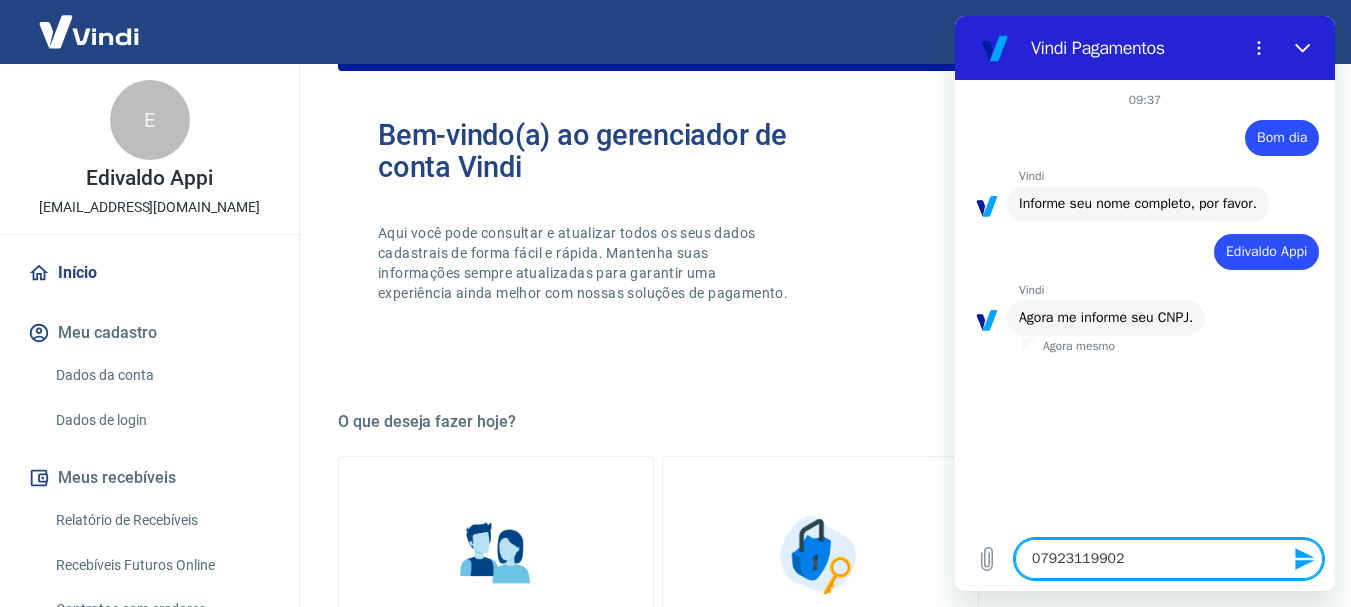 type 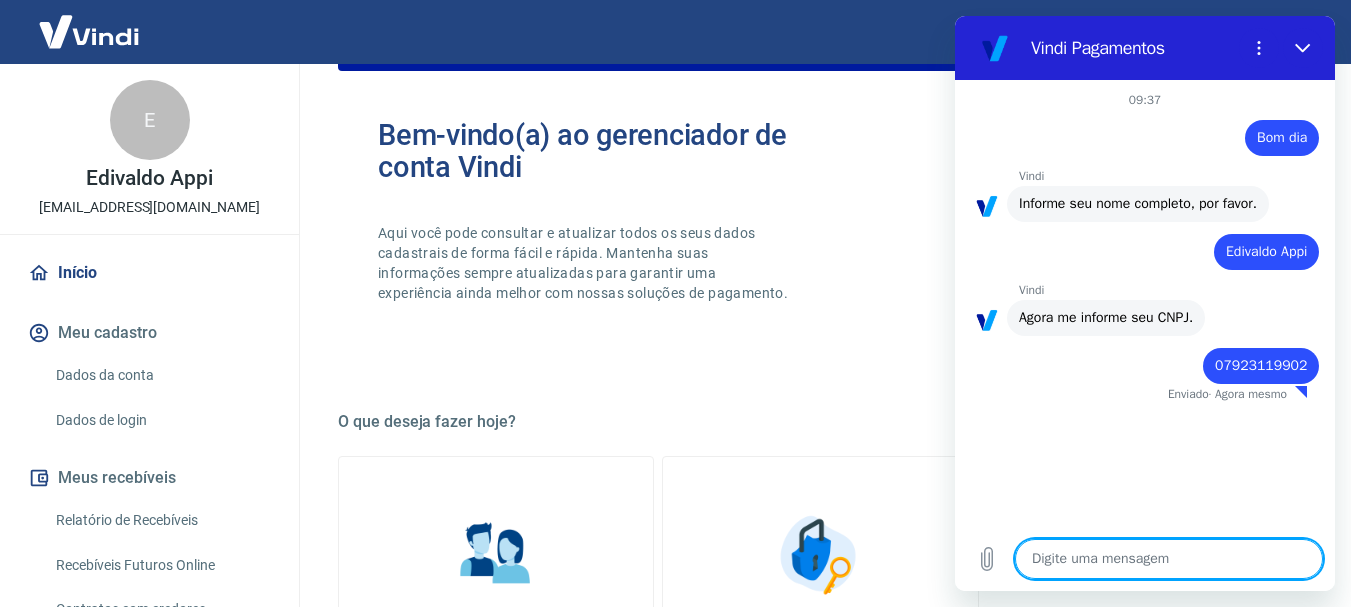 type on "x" 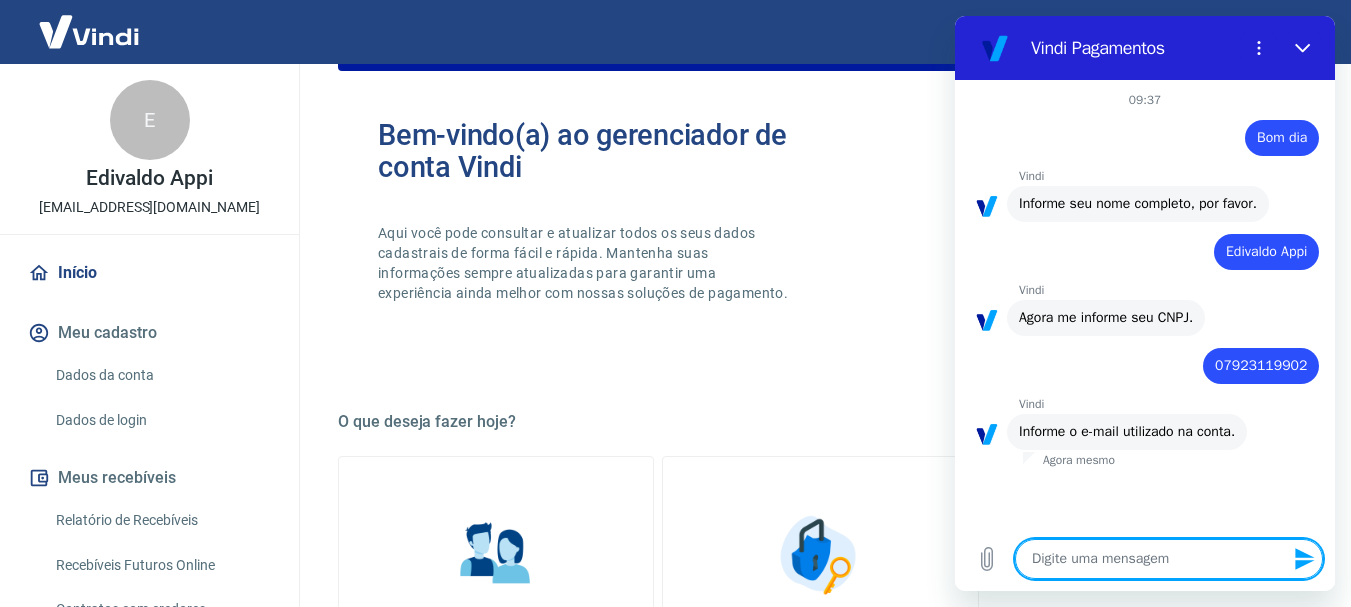 type on "e" 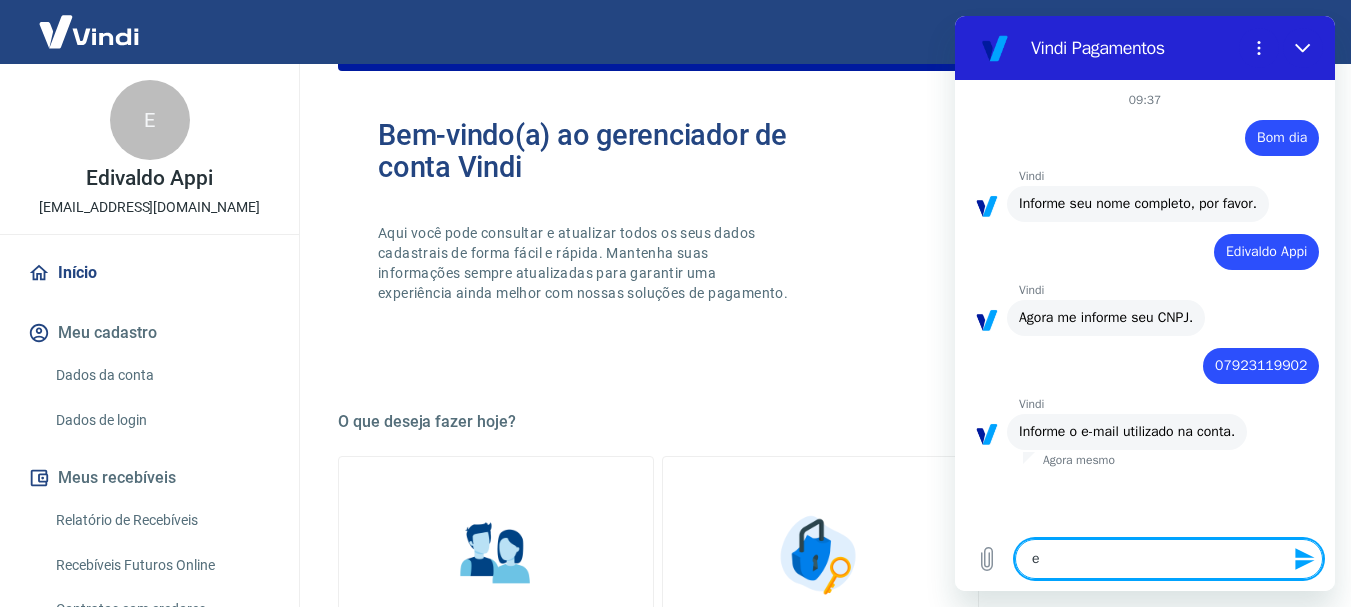 type on "ed" 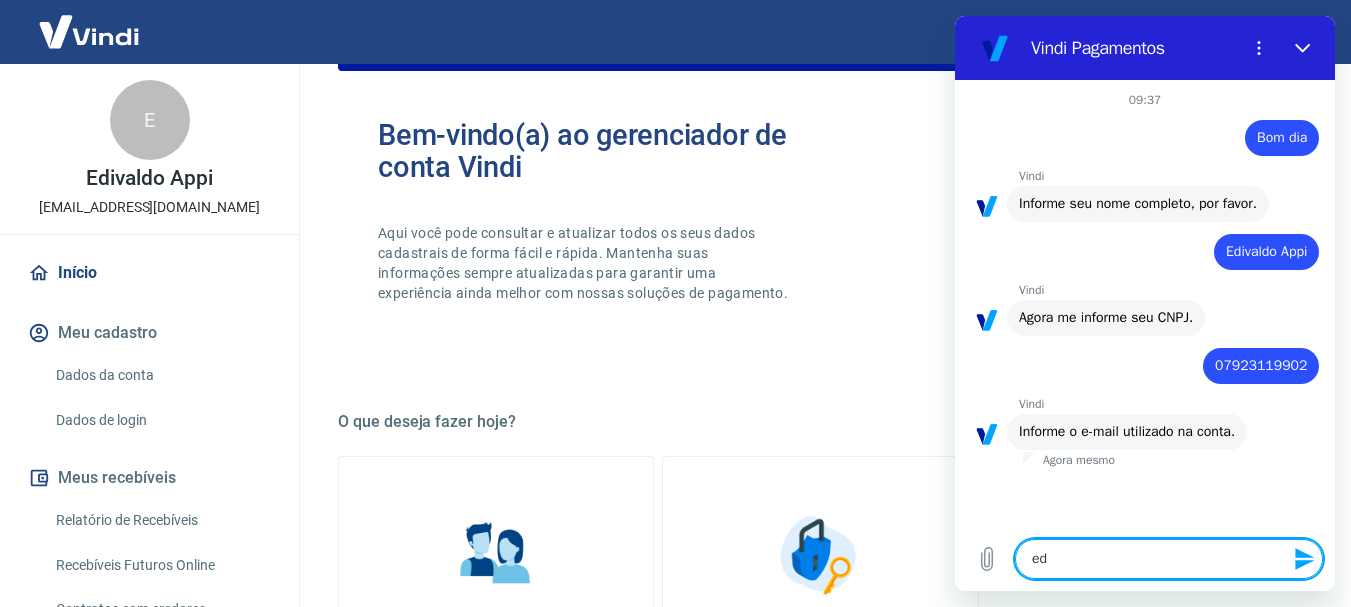 type on "edi" 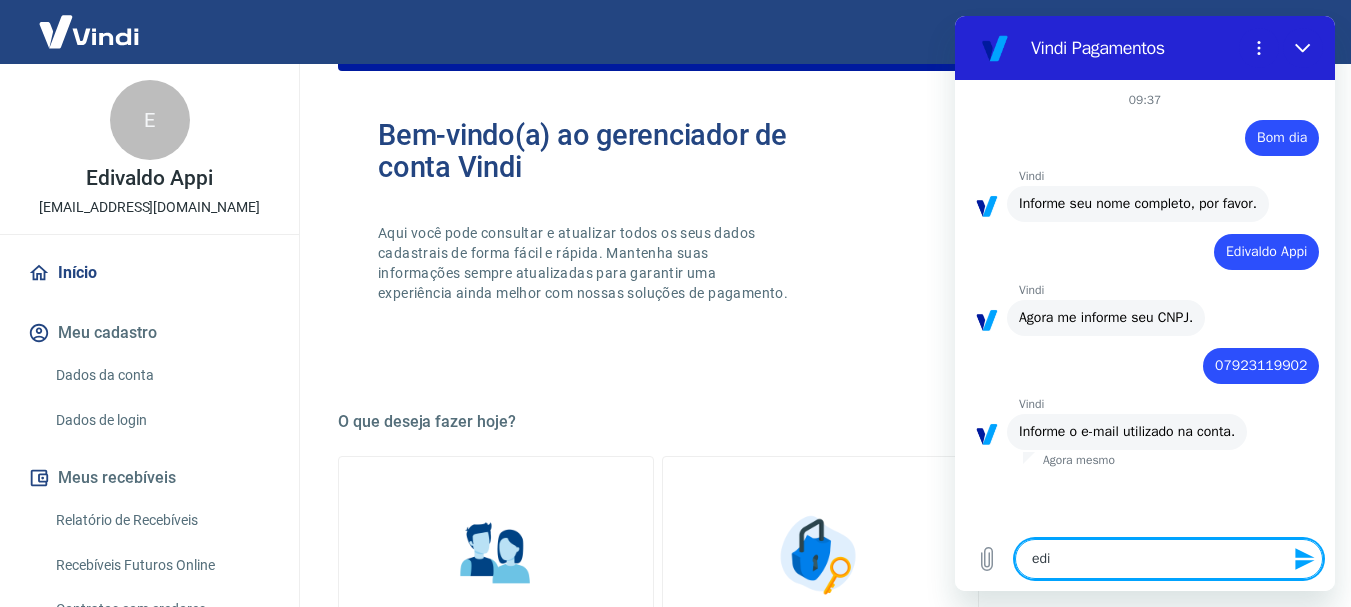type on "edi_" 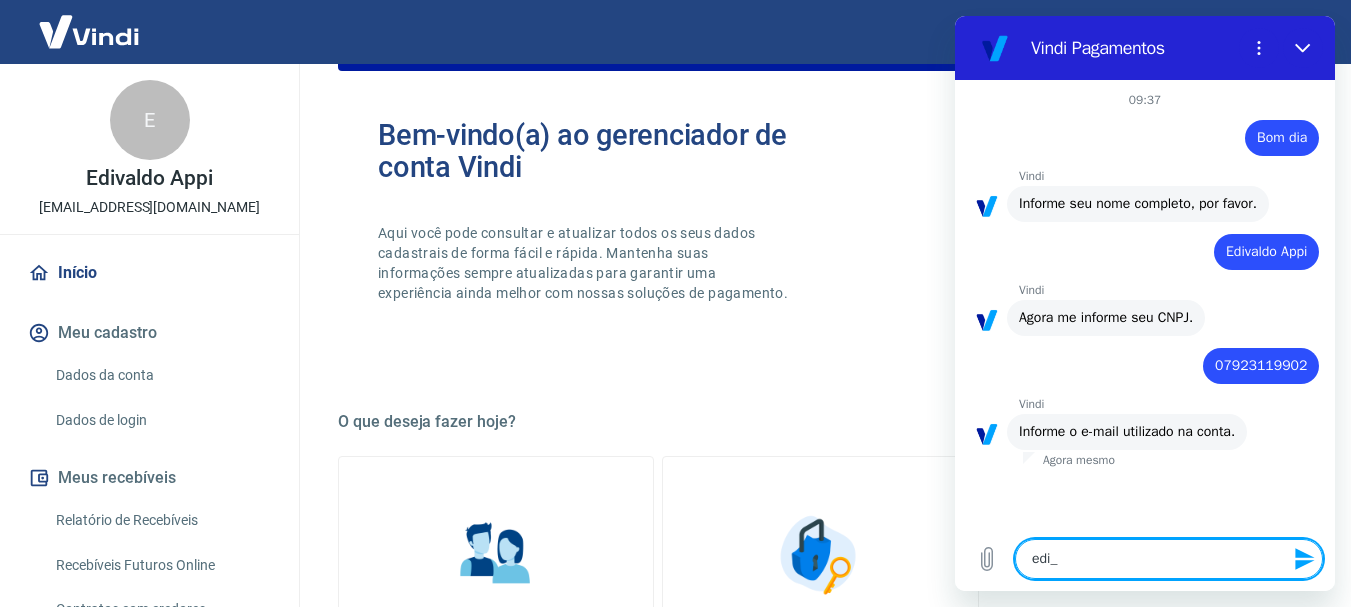 type on "edi_a" 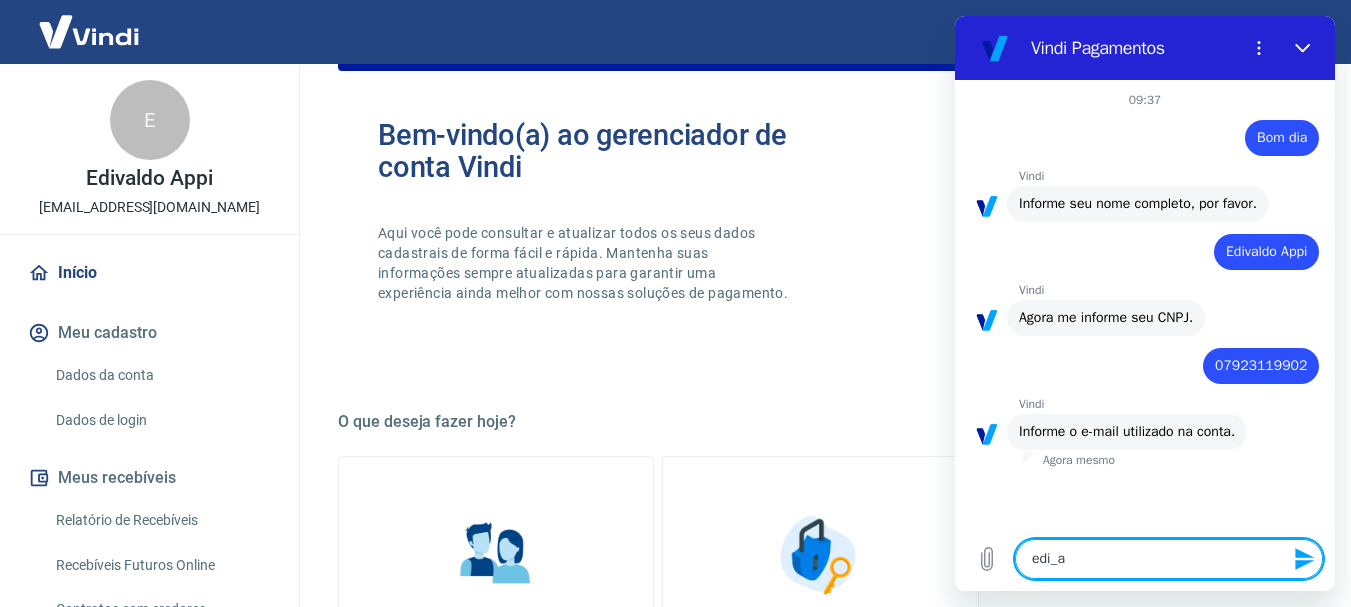 type on "edi_ap" 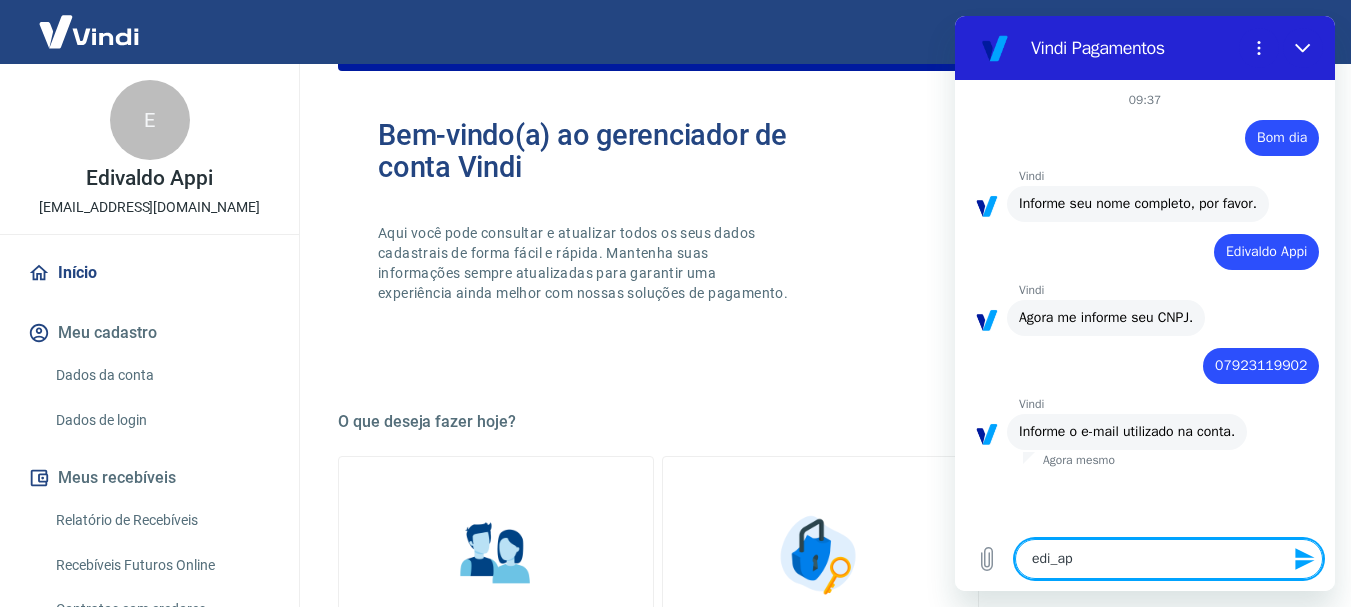 type on "edi_app" 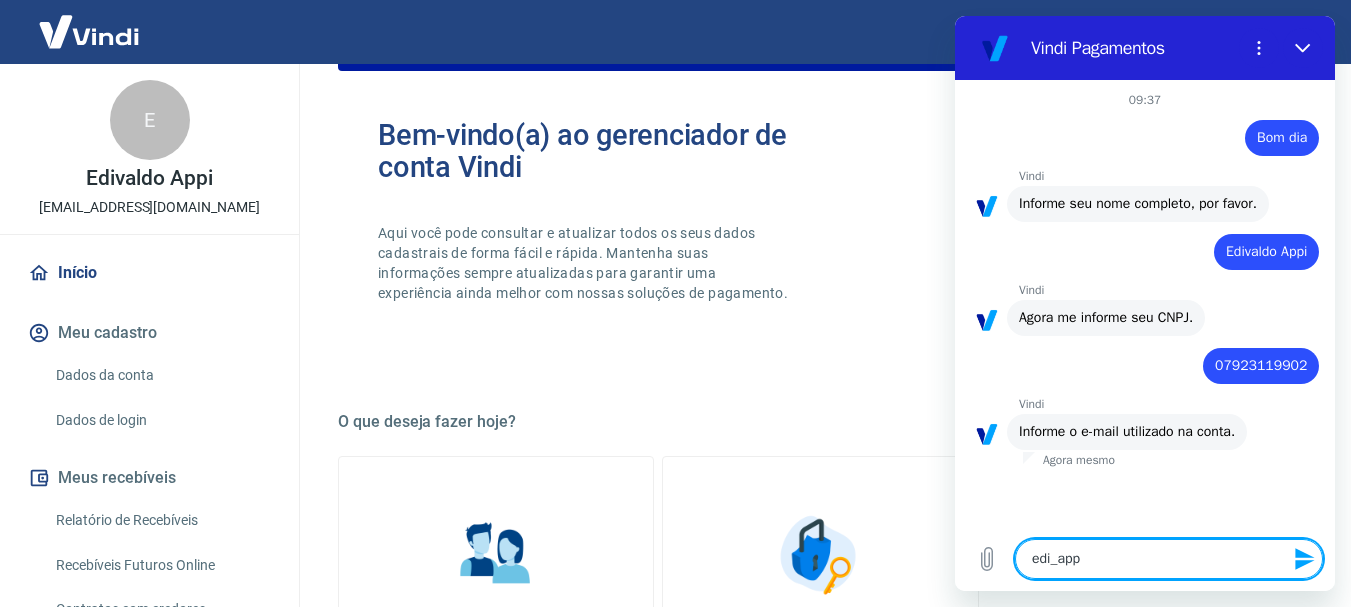 type on "edi_appi" 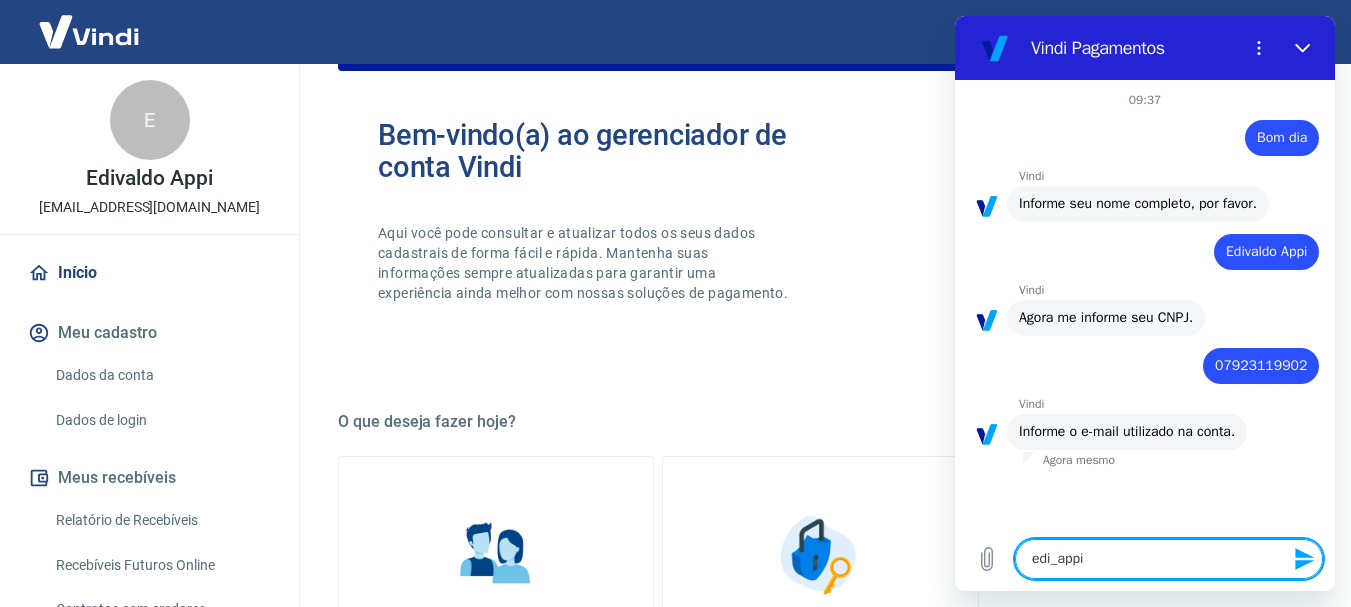 type on "edi_appi@" 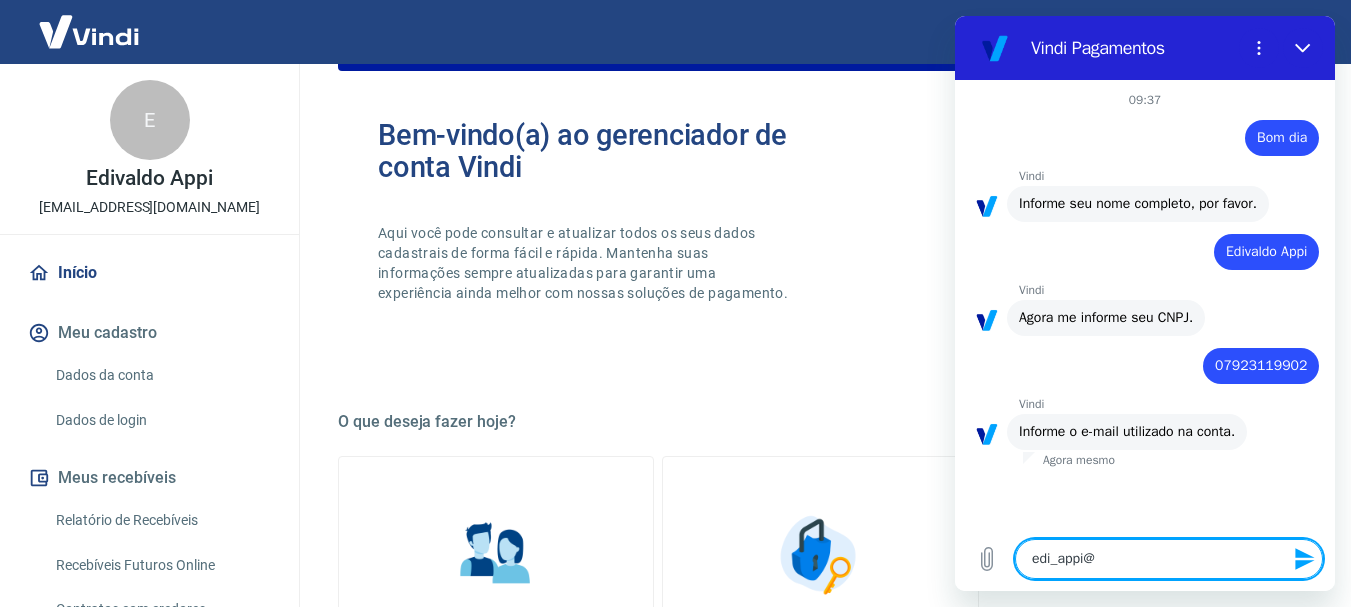 type on "x" 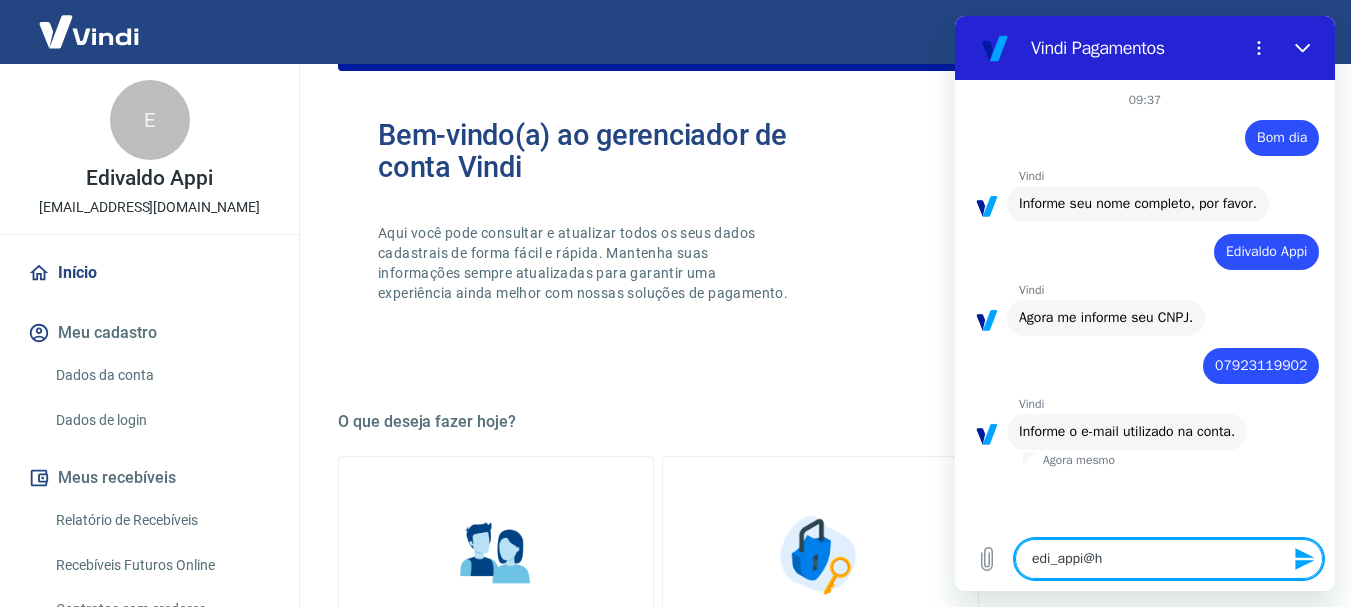 type on "edi_appi@ho" 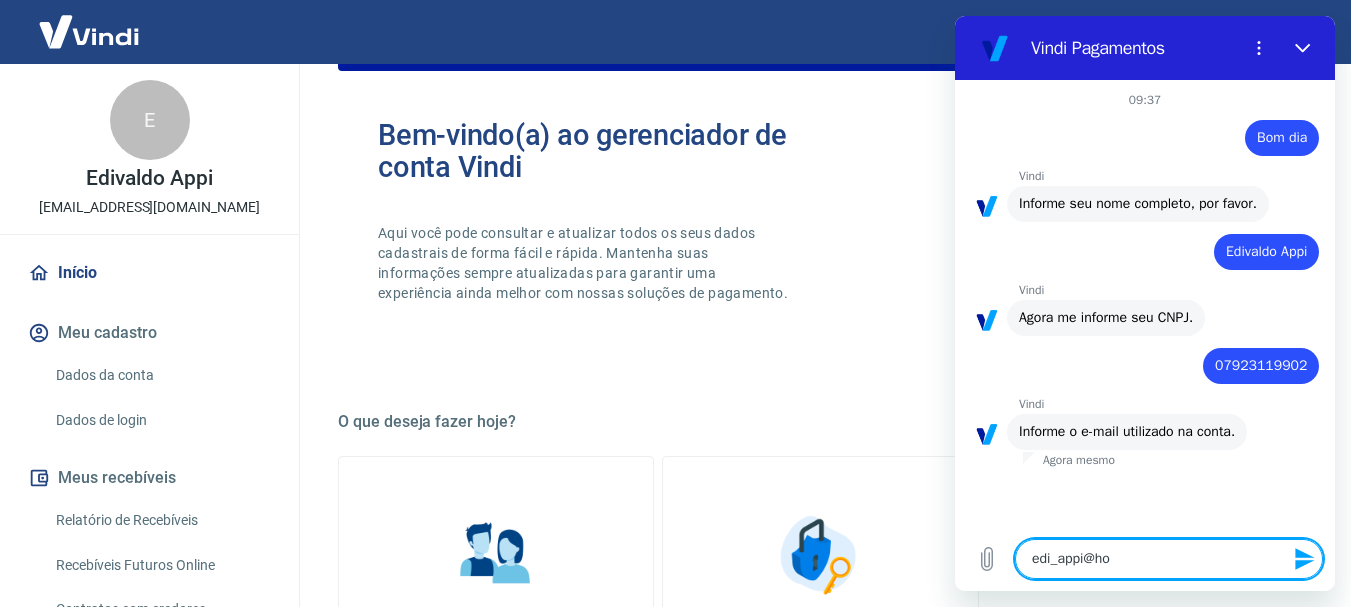 type on "edi_appi@hot" 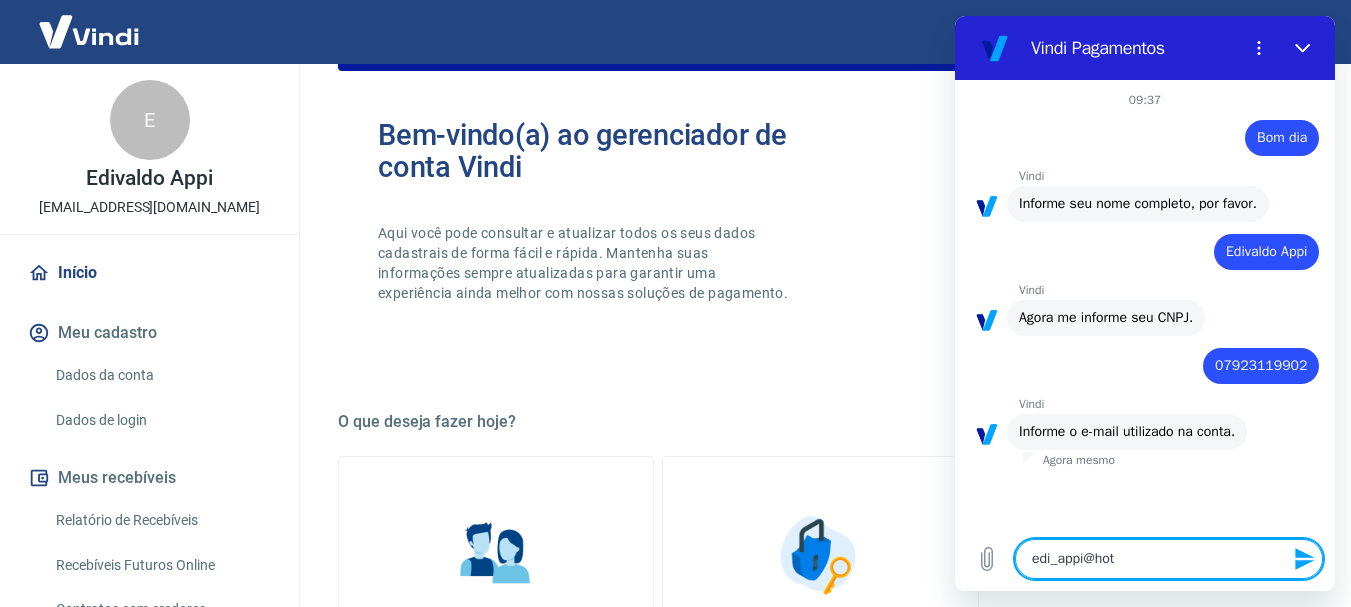 type on "edi_appi@hotm" 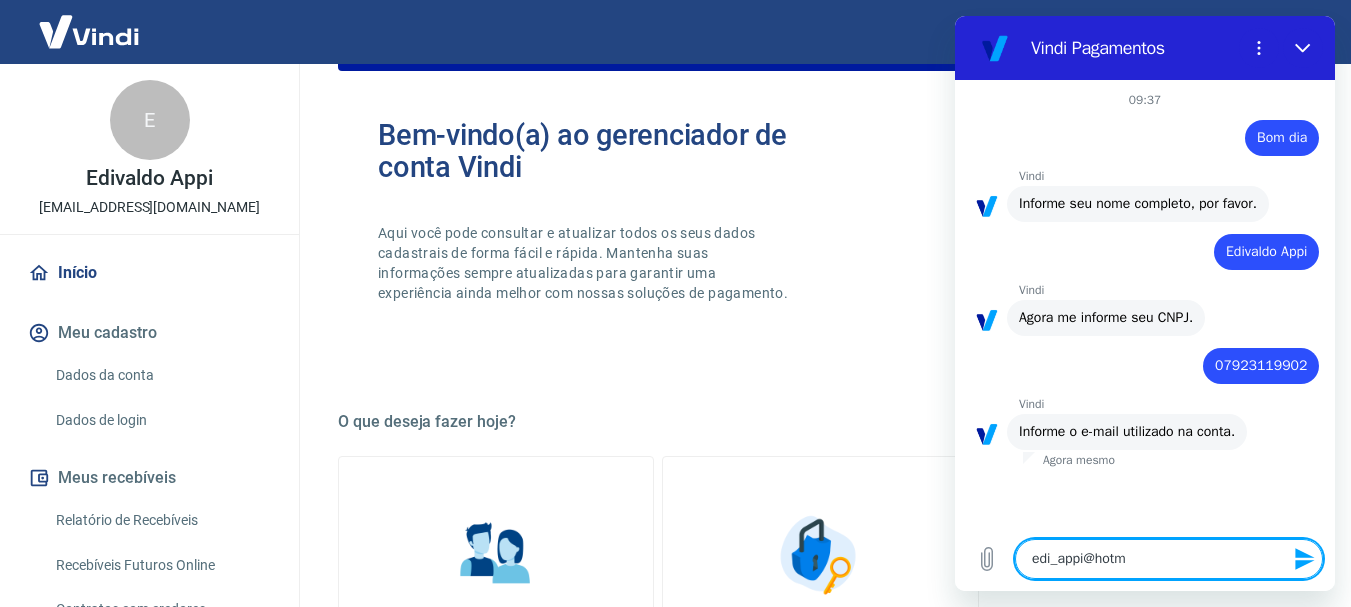 type on "edi_appi@hotma" 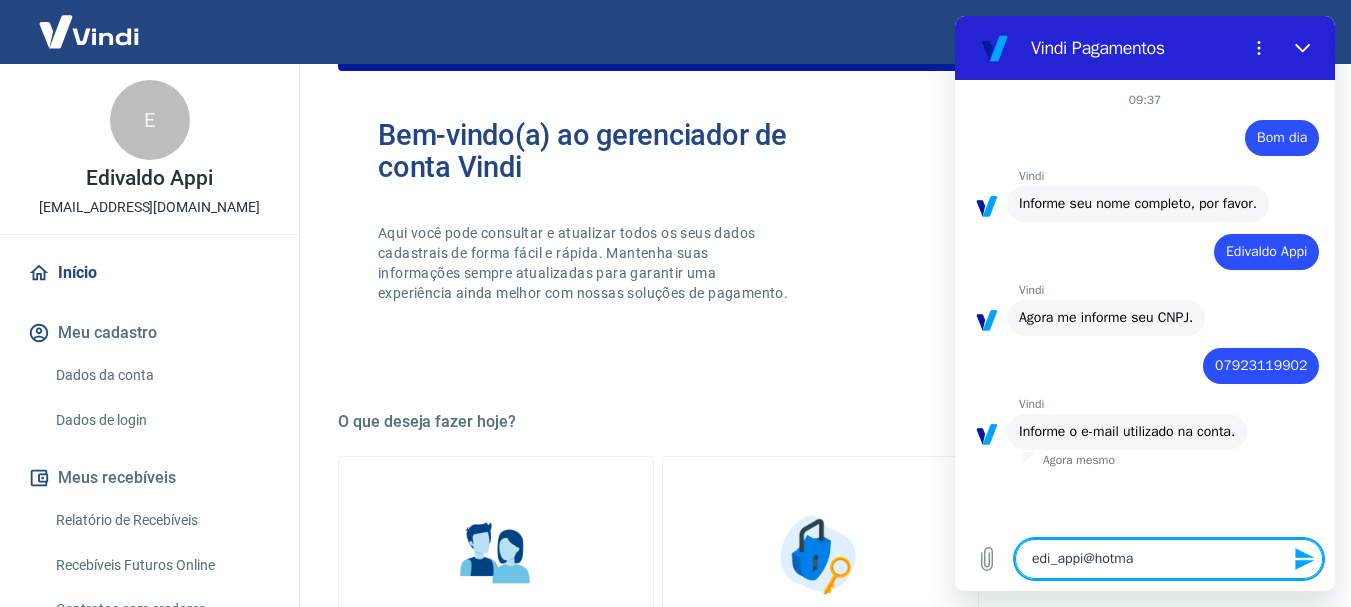 type on "edi_appi@hotmai" 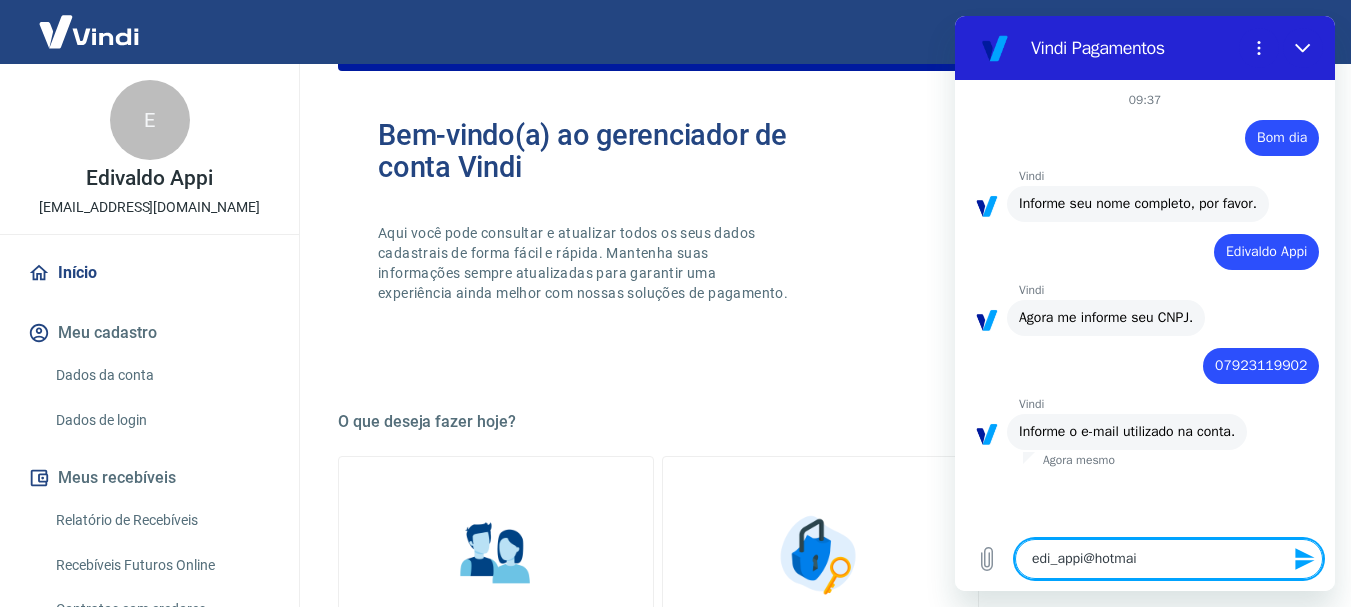 type on "[EMAIL_ADDRESS]" 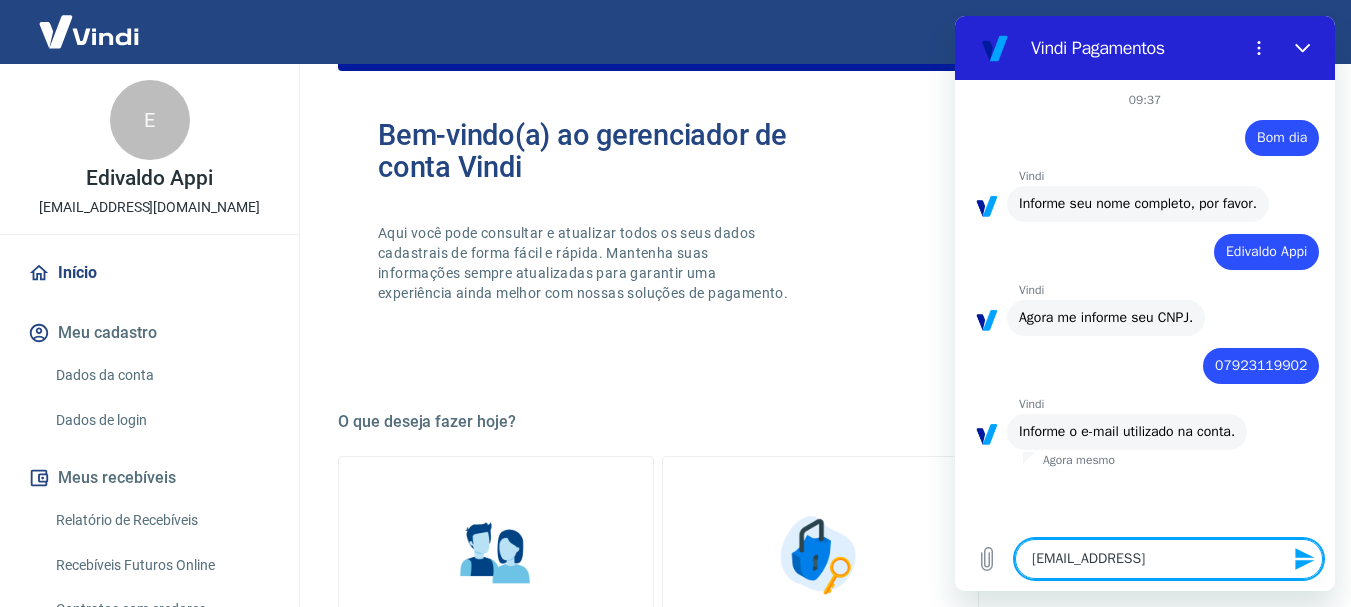type on "[EMAIL_ADDRESS]." 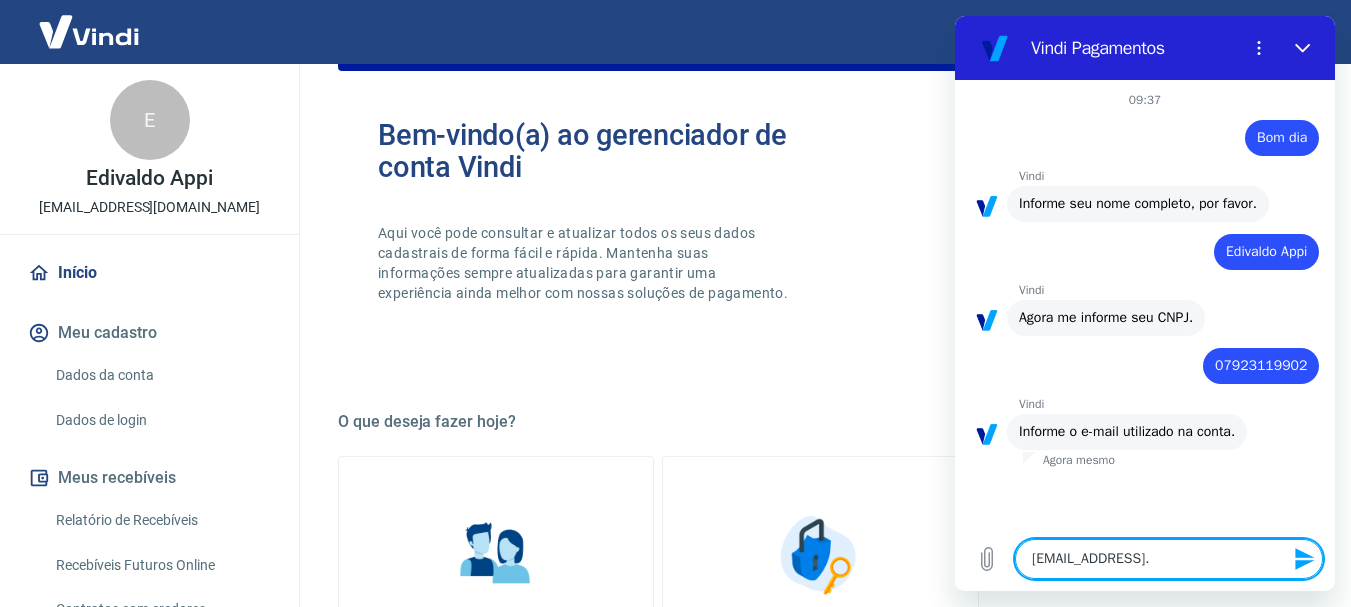 type on "edi_appi@hotmail.c" 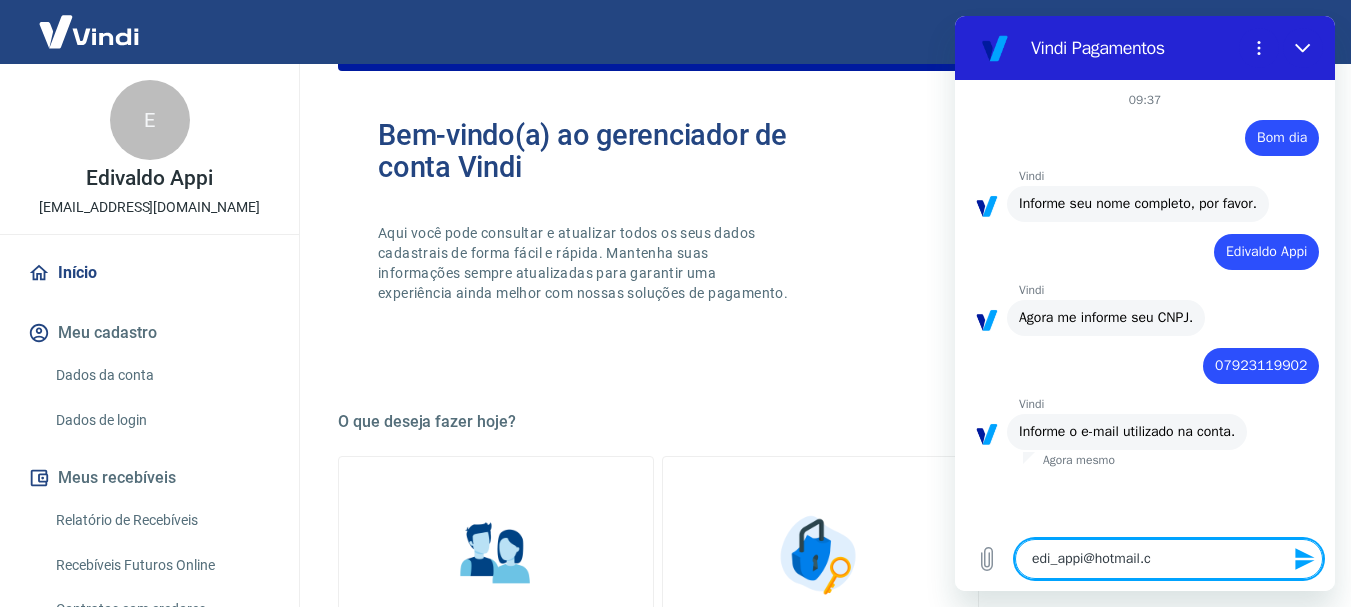 type on "[EMAIL_ADDRESS][DOMAIN_NAME]" 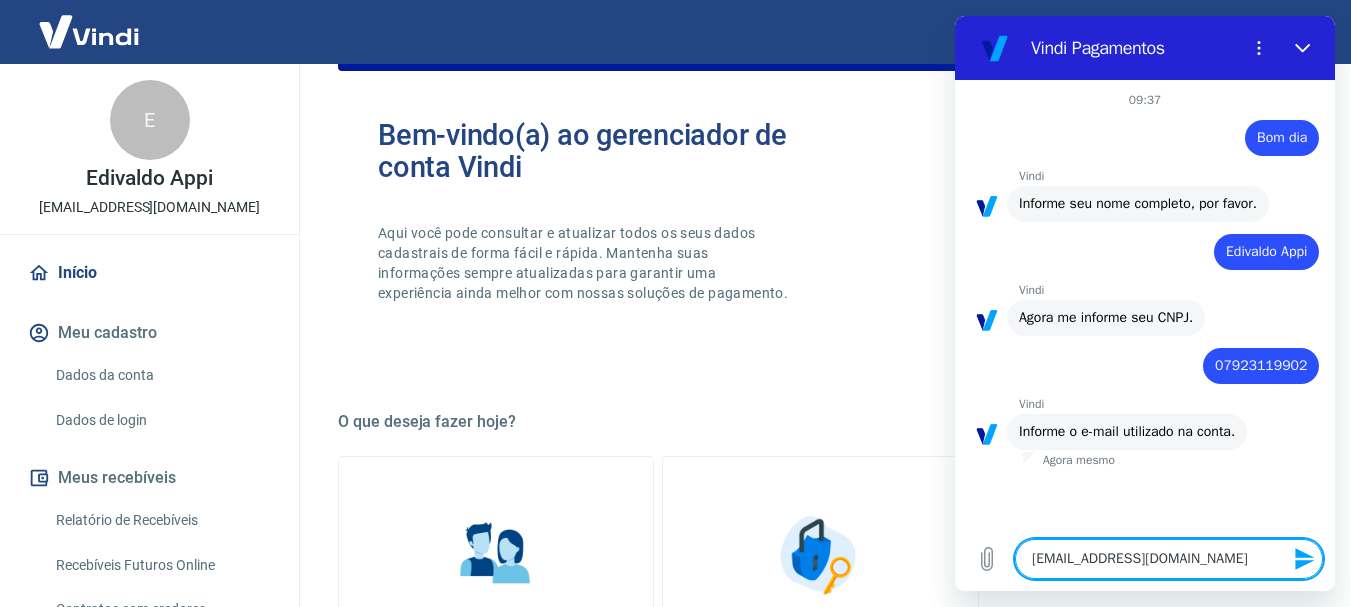 type on "[EMAIL_ADDRESS][DOMAIN_NAME]" 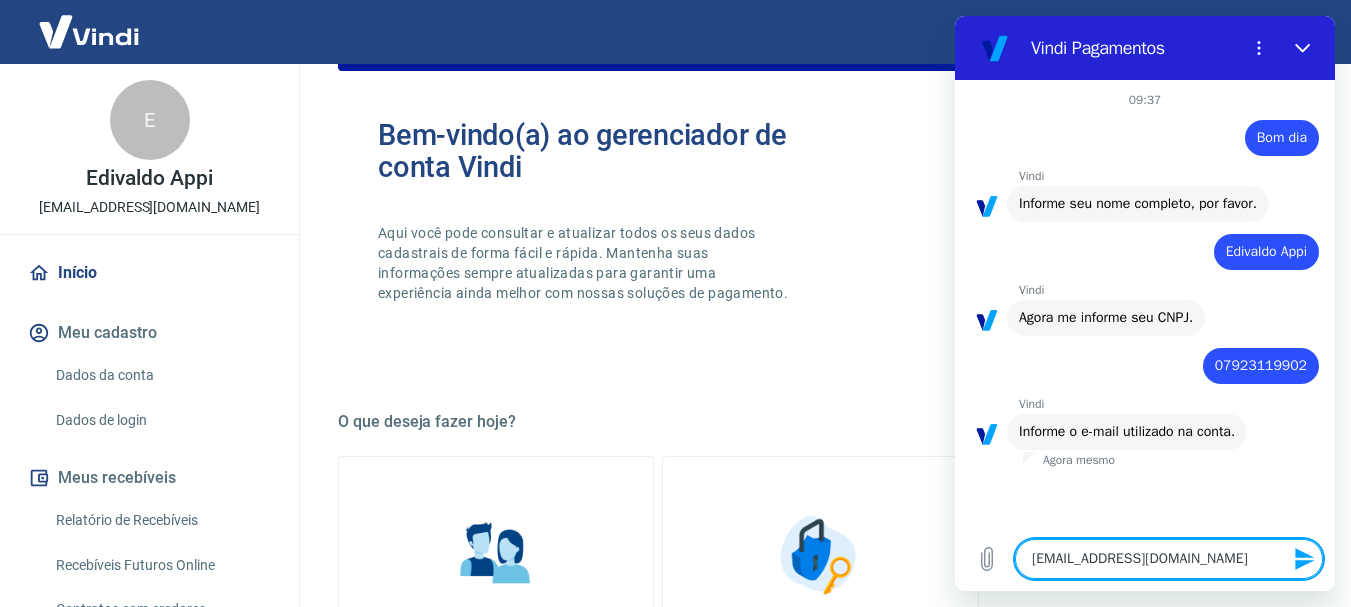 type 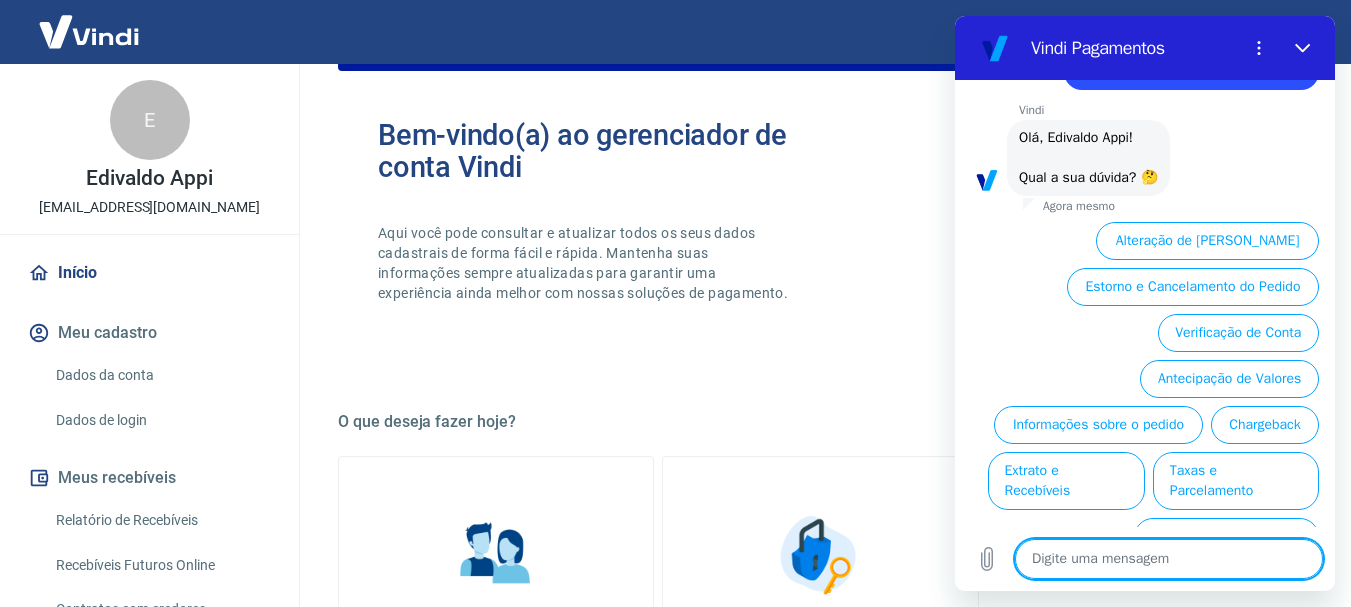 scroll, scrollTop: 488, scrollLeft: 0, axis: vertical 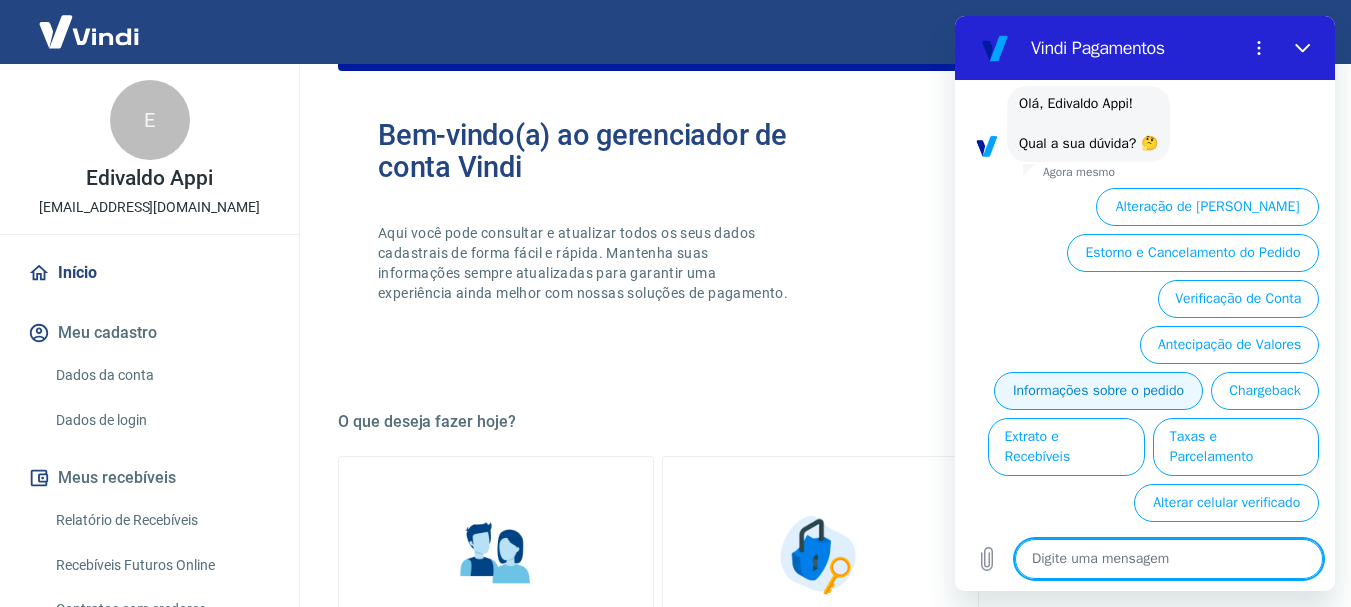 click on "Informações sobre o pedido" at bounding box center (1098, 391) 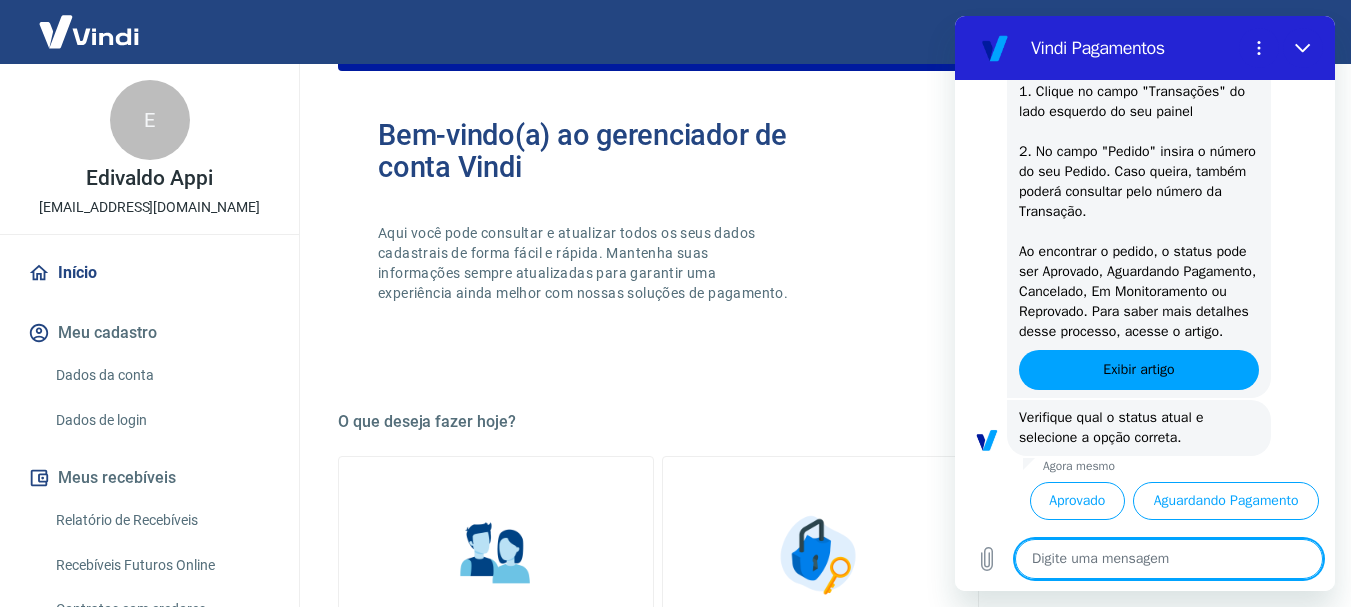 scroll, scrollTop: 848, scrollLeft: 0, axis: vertical 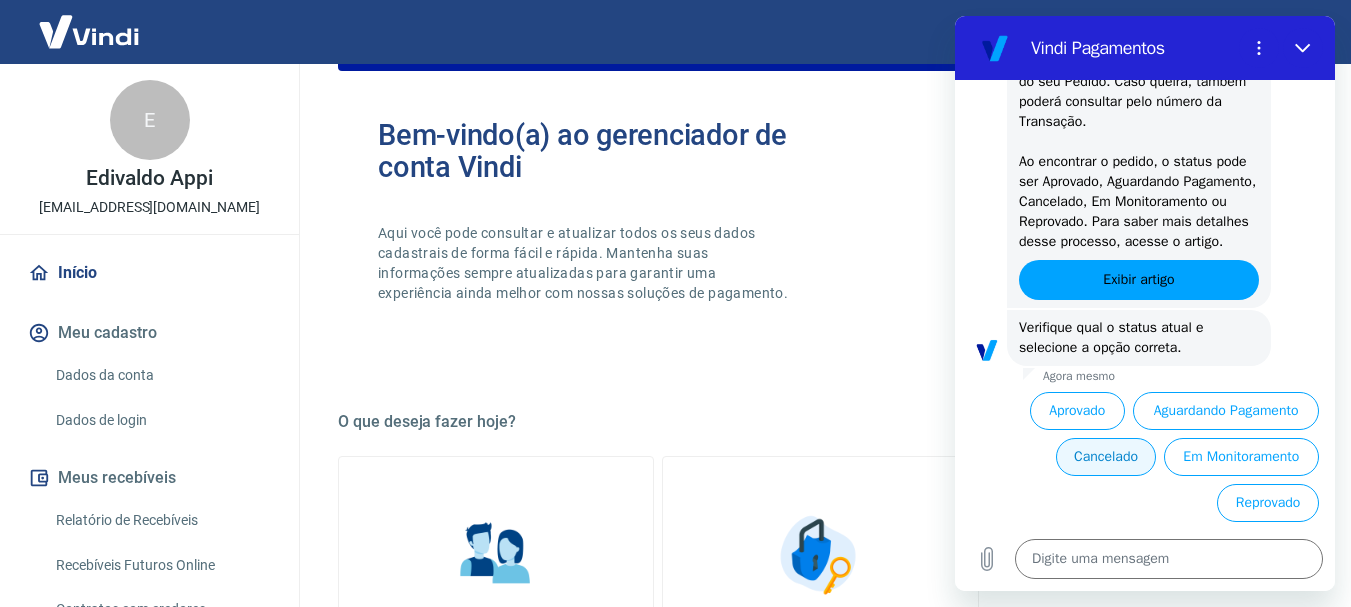 click on "Cancelado" at bounding box center (1105, 457) 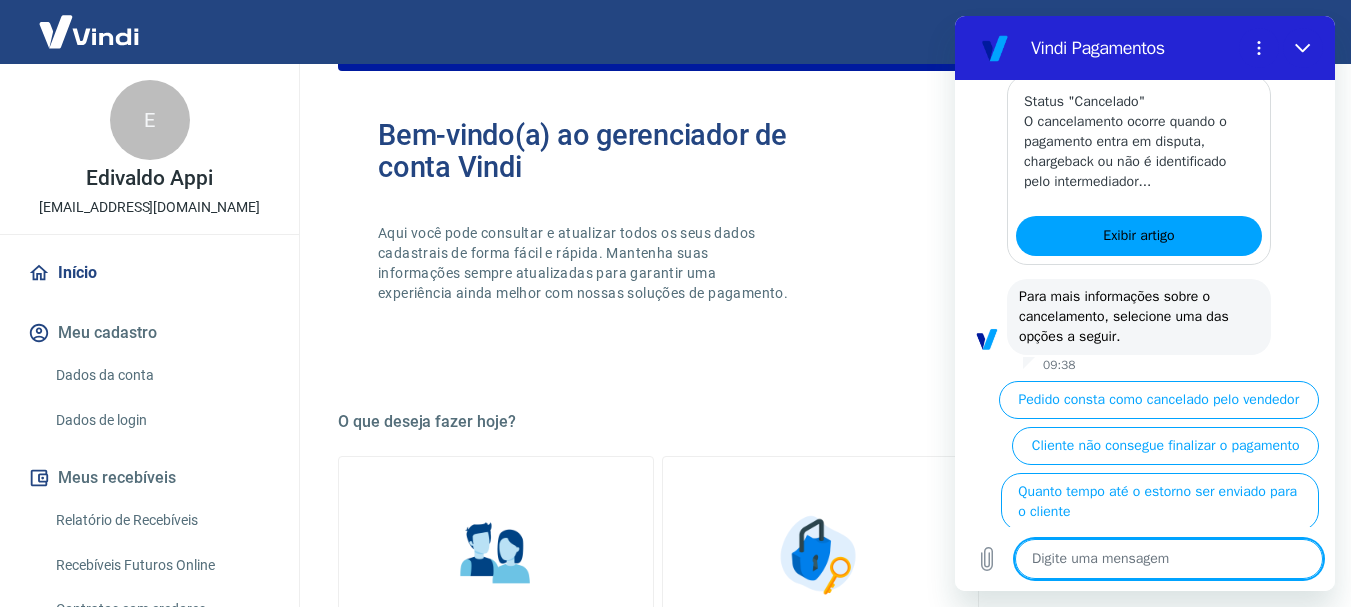 scroll, scrollTop: 1614, scrollLeft: 0, axis: vertical 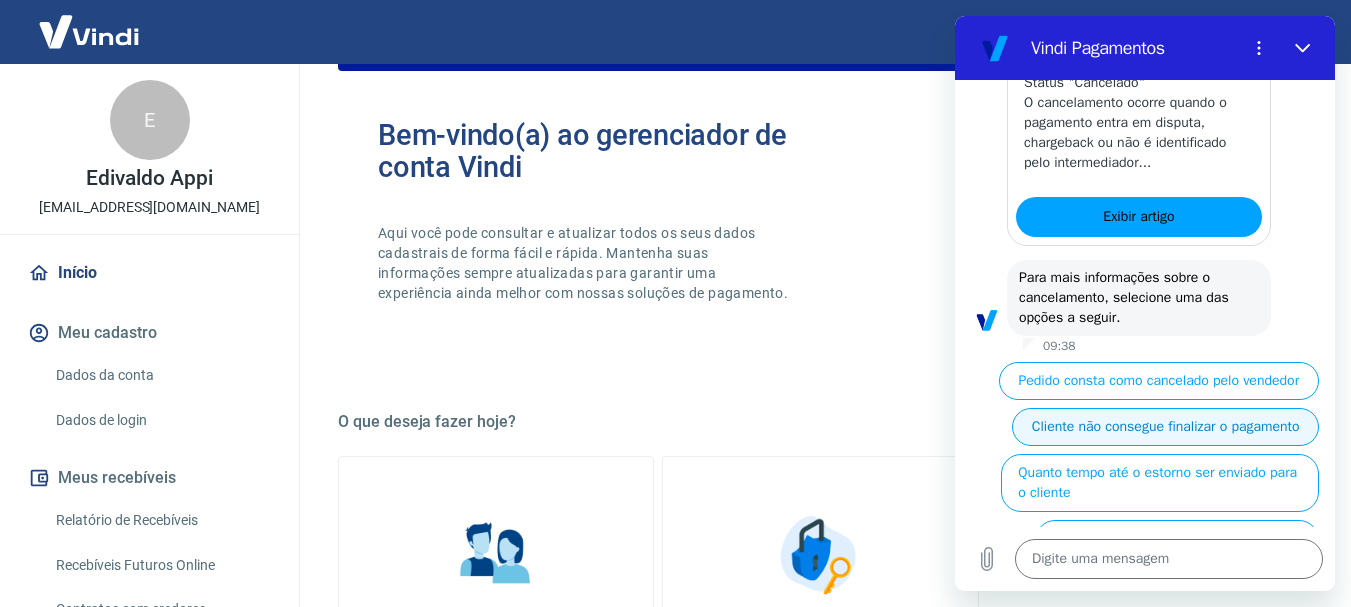 click on "Cliente não consegue finalizar o pagamento" at bounding box center (1165, 427) 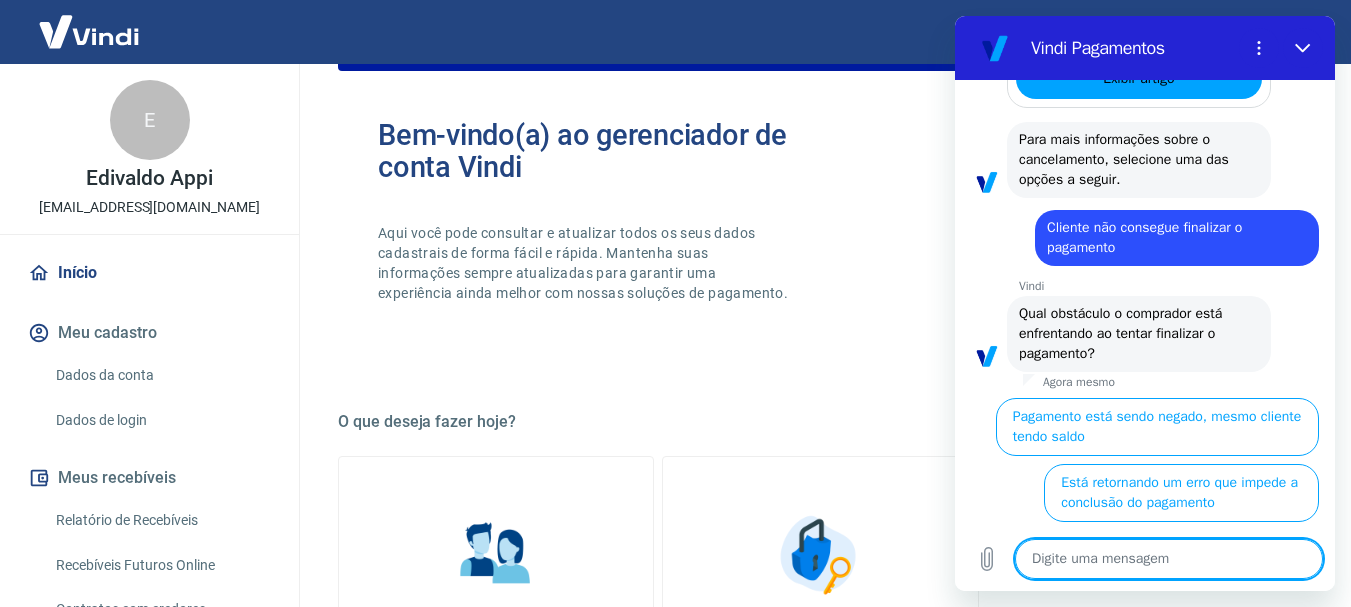 scroll, scrollTop: 1832, scrollLeft: 0, axis: vertical 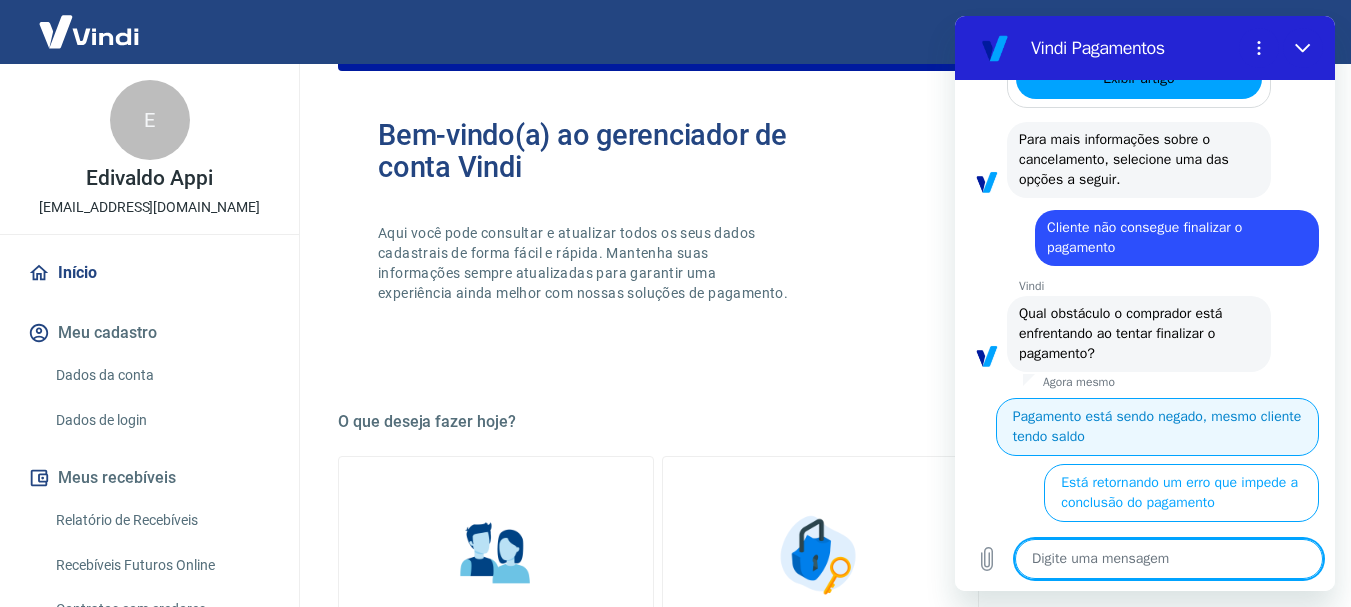 click on "Pagamento está sendo negado, mesmo cliente tendo saldo" at bounding box center [1157, 427] 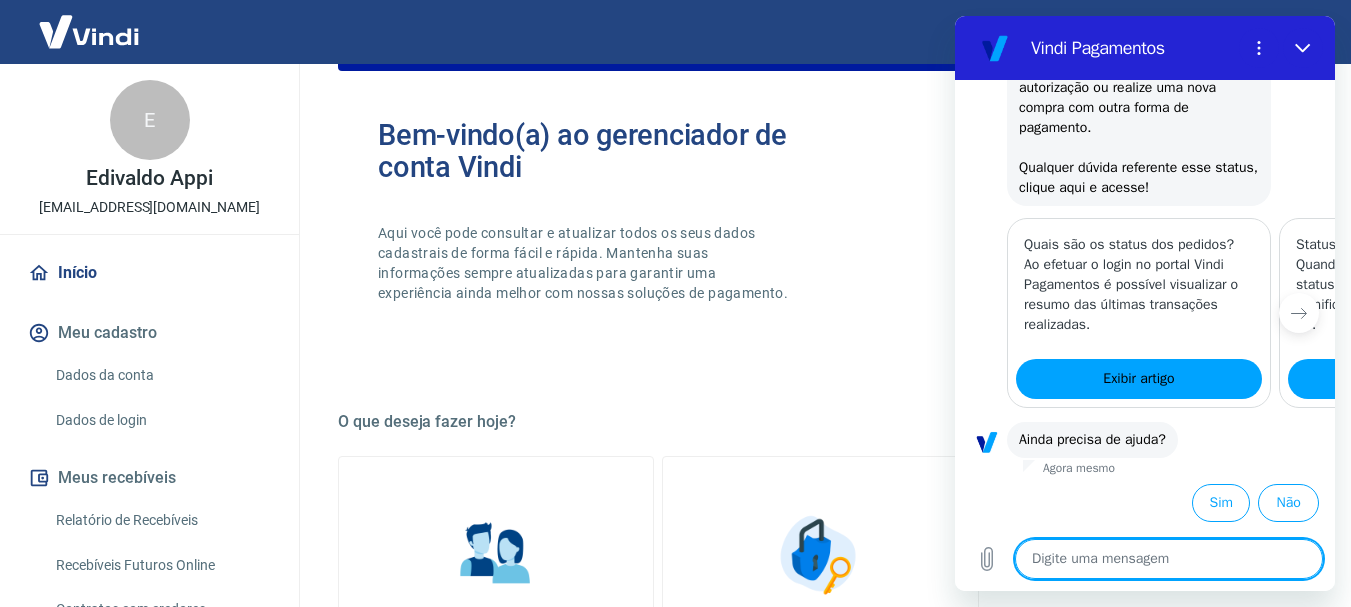scroll, scrollTop: 2552, scrollLeft: 0, axis: vertical 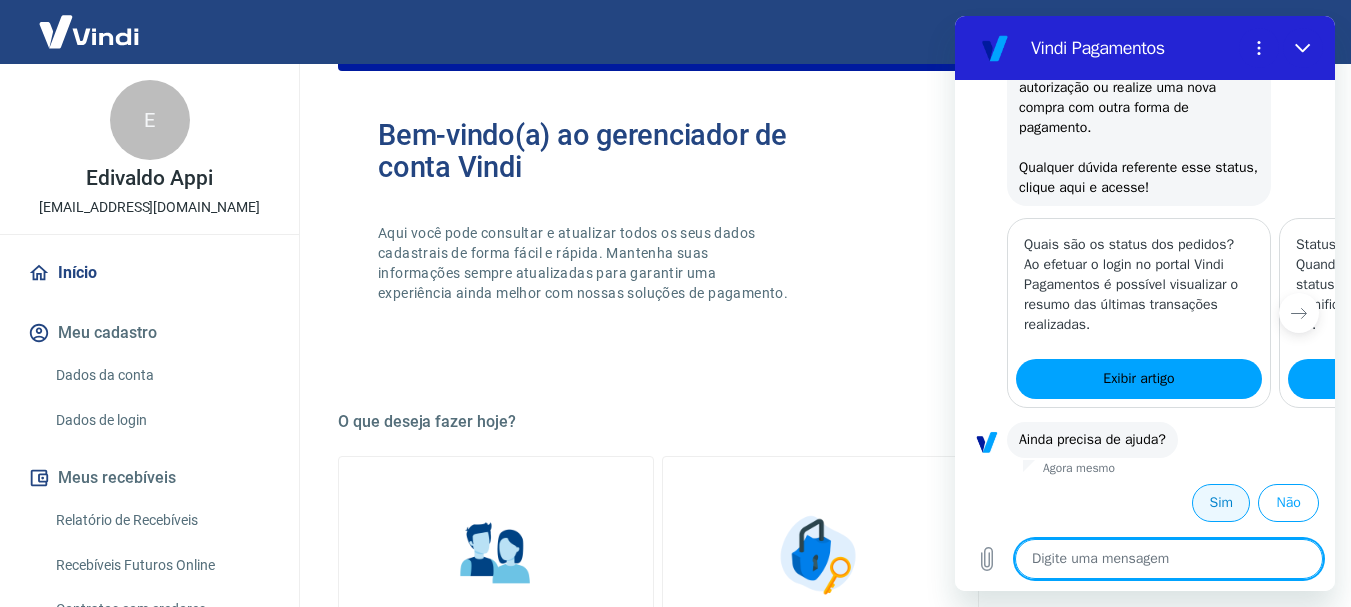 click on "Sim" at bounding box center [1221, 503] 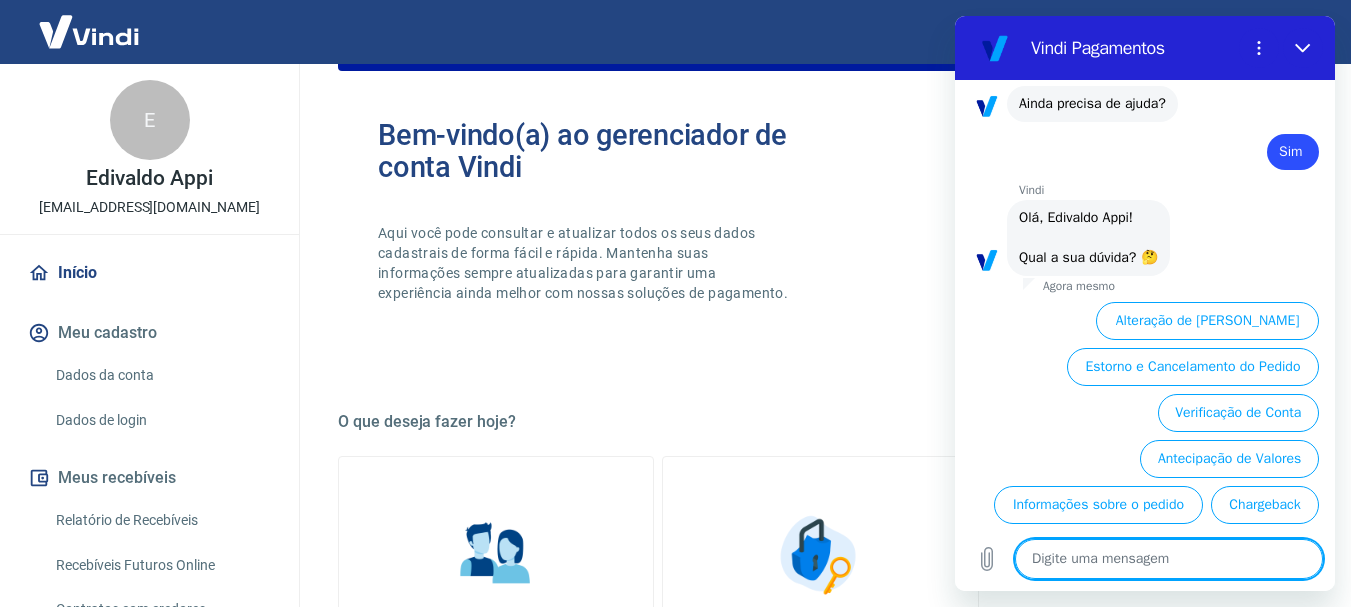scroll, scrollTop: 3028, scrollLeft: 0, axis: vertical 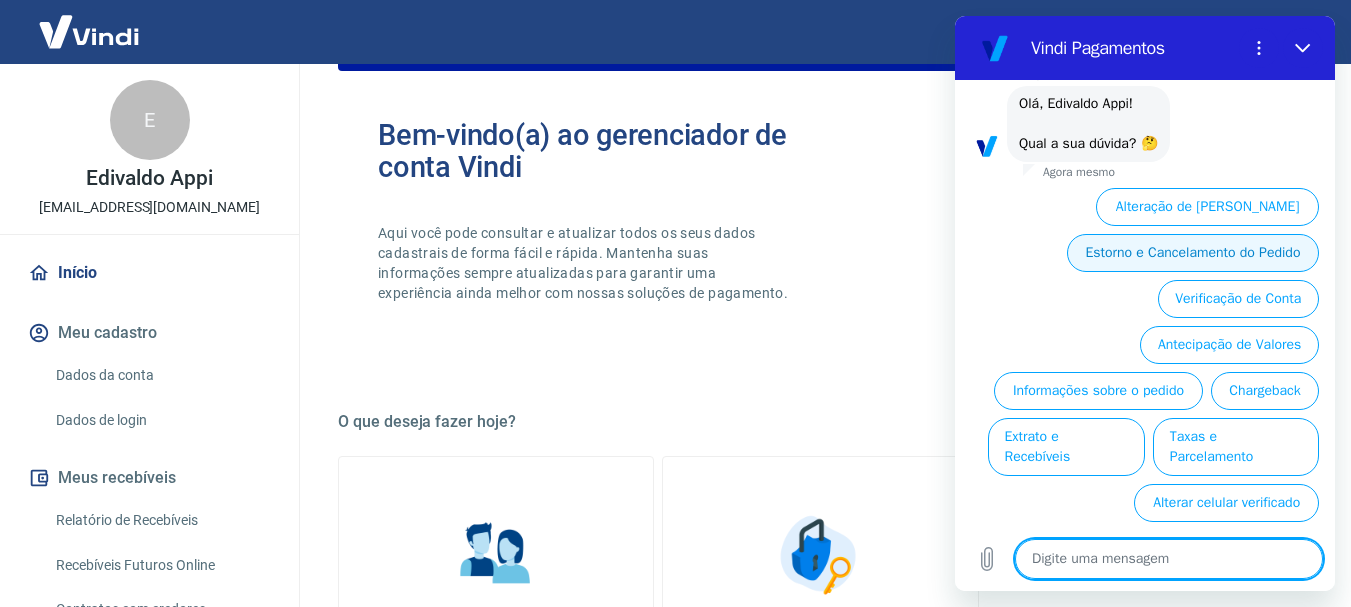 click on "Estorno e Cancelamento do Pedido" at bounding box center [1193, 253] 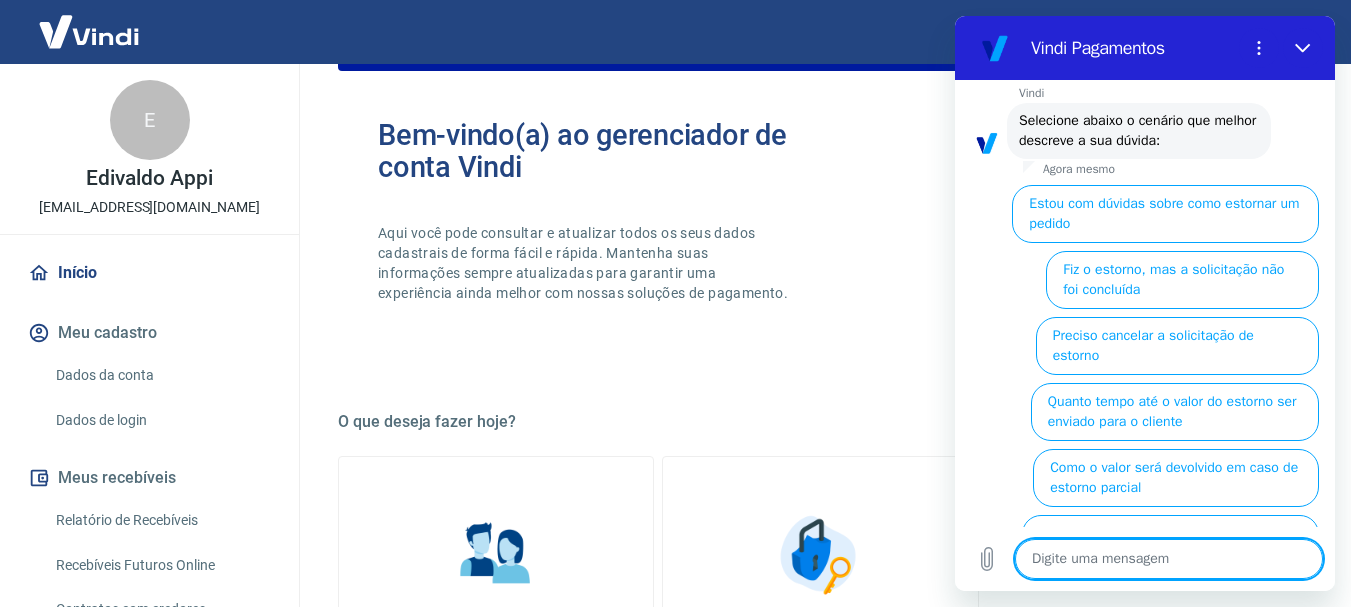 scroll, scrollTop: 3150, scrollLeft: 0, axis: vertical 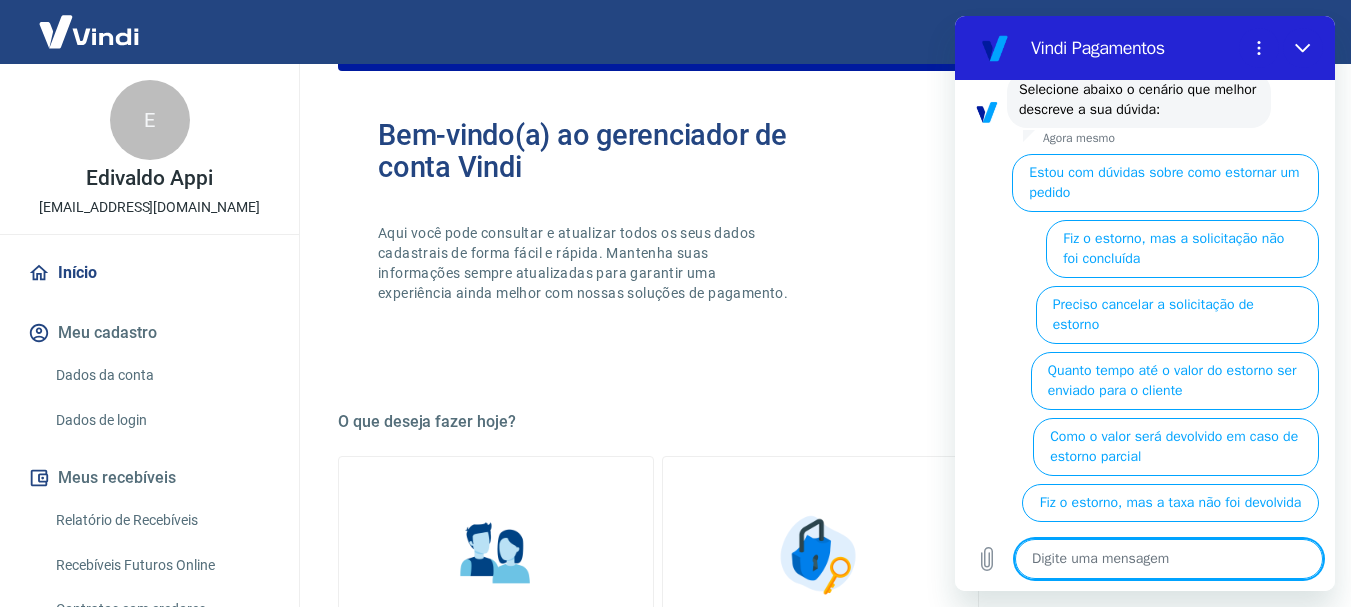 click on "Estou com dúvidas sobre como estornar um pedido" at bounding box center [1165, 183] 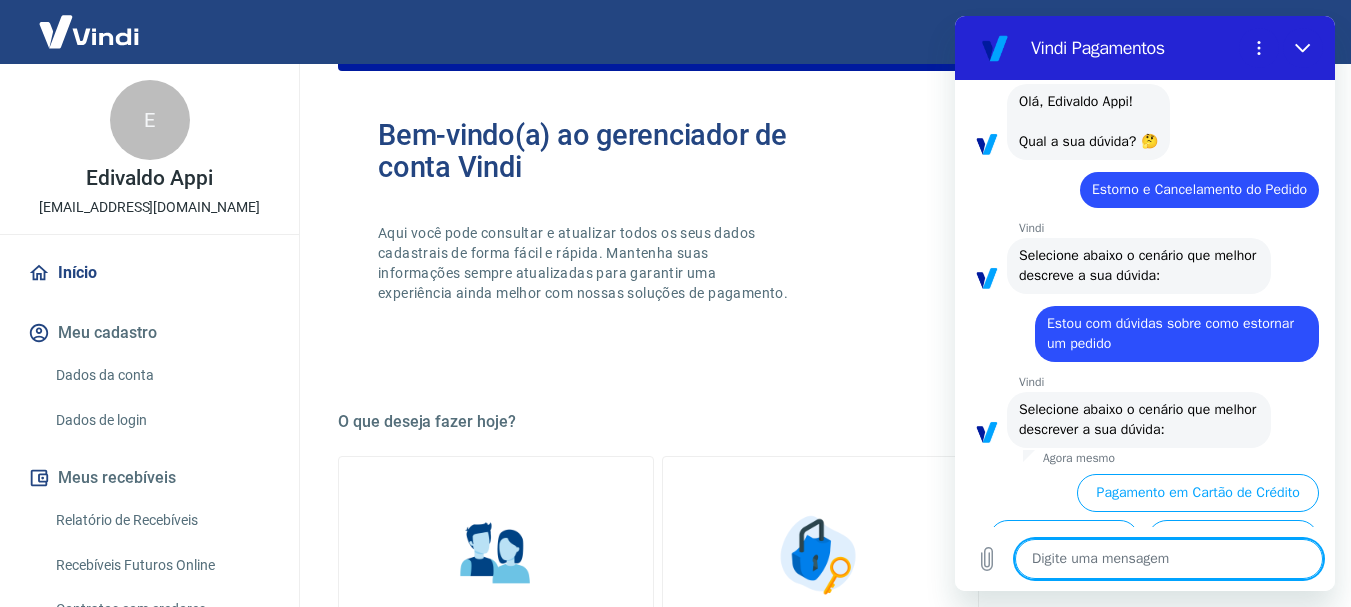 scroll, scrollTop: 3086, scrollLeft: 0, axis: vertical 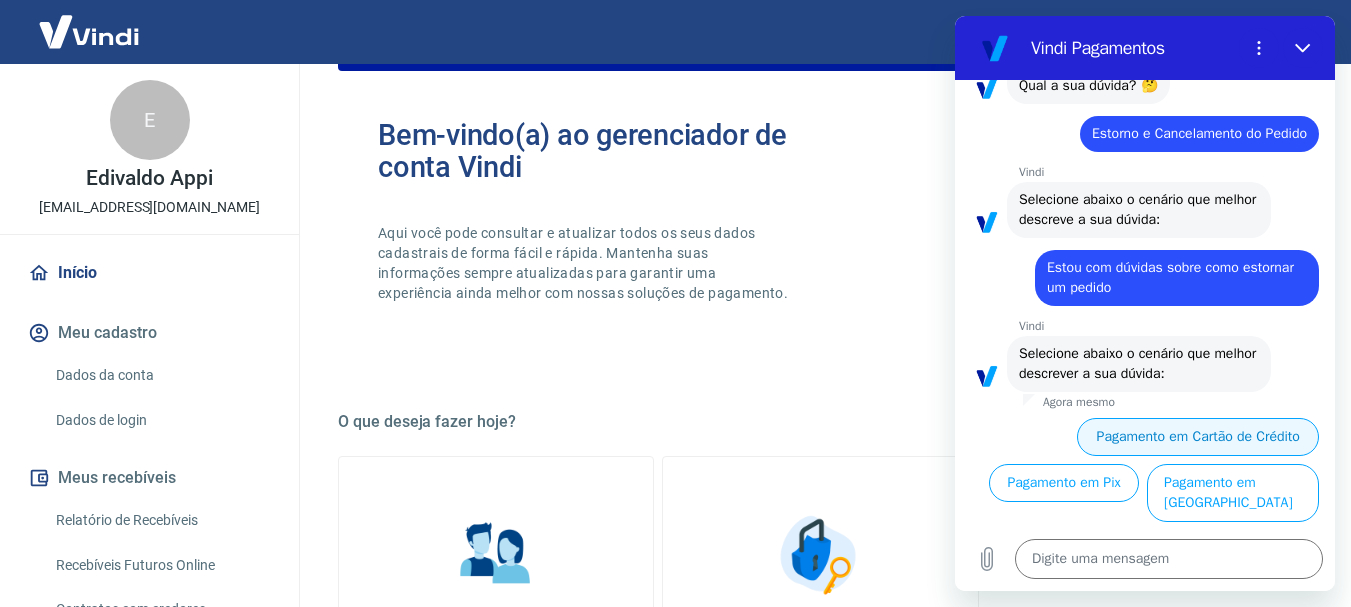 click on "Pagamento em Cartão de Crédito" at bounding box center [1198, 437] 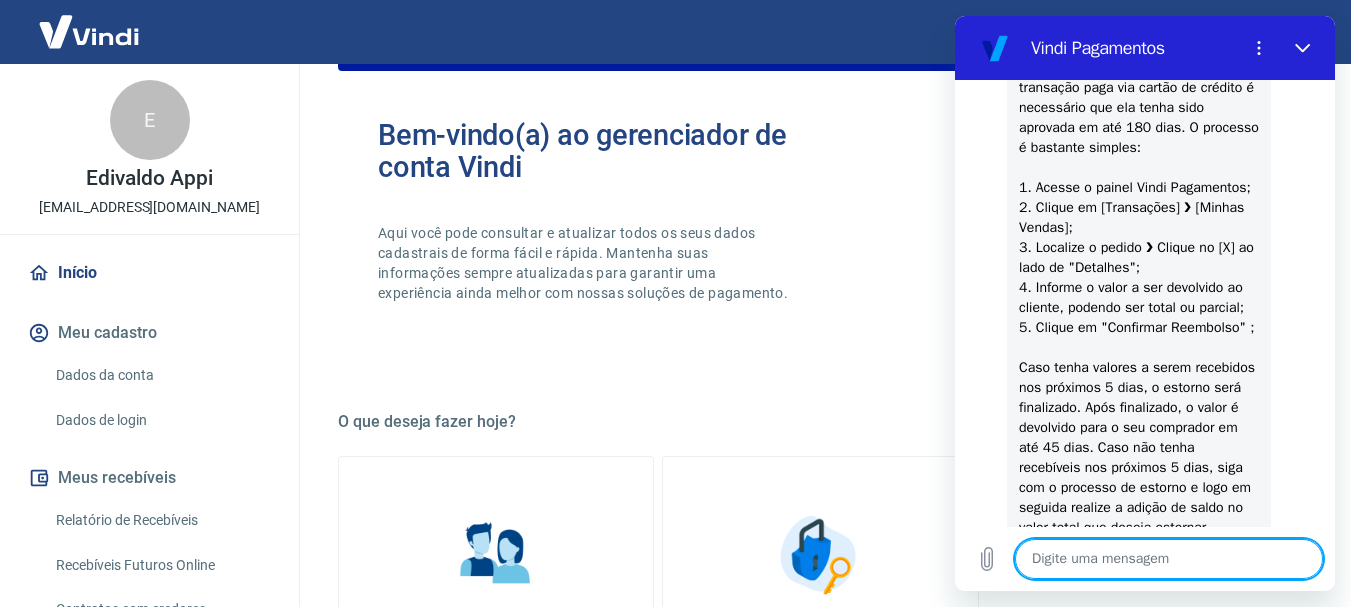 scroll, scrollTop: 2720, scrollLeft: 0, axis: vertical 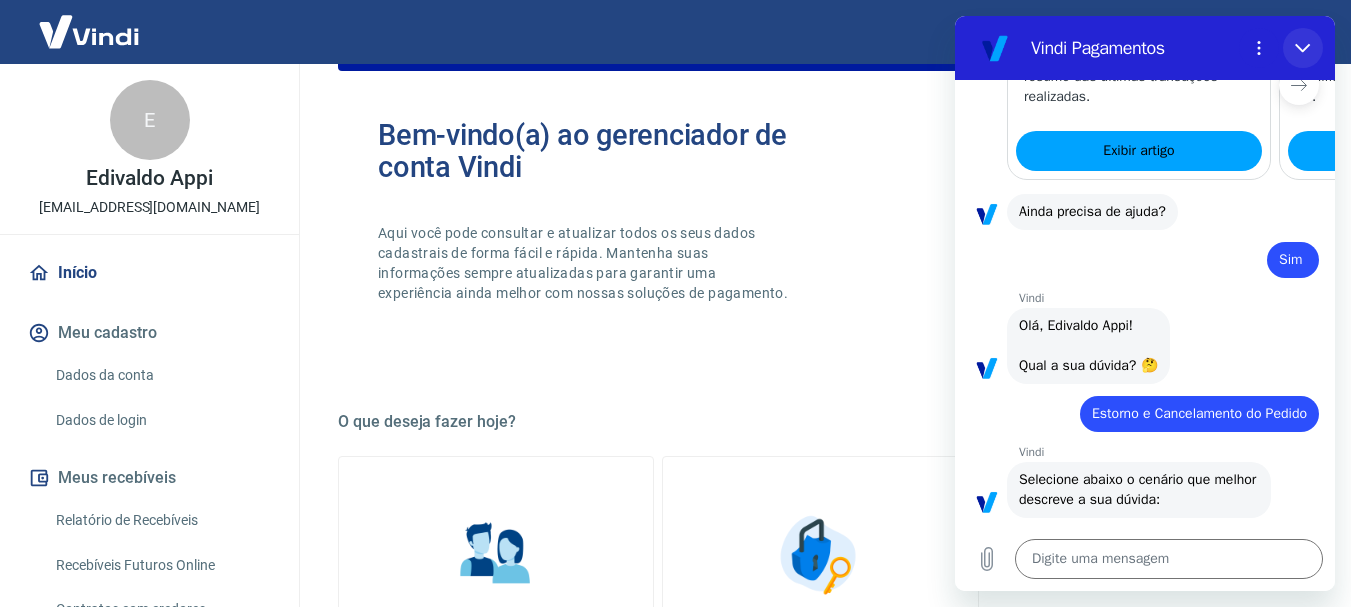 click 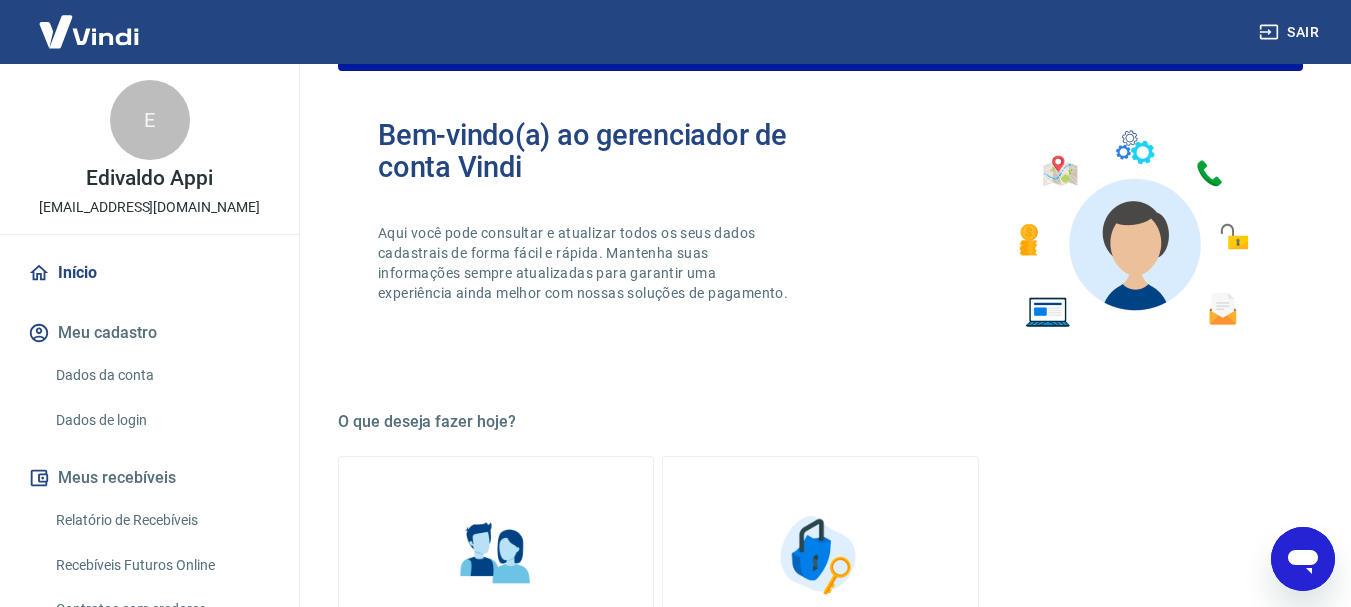 click 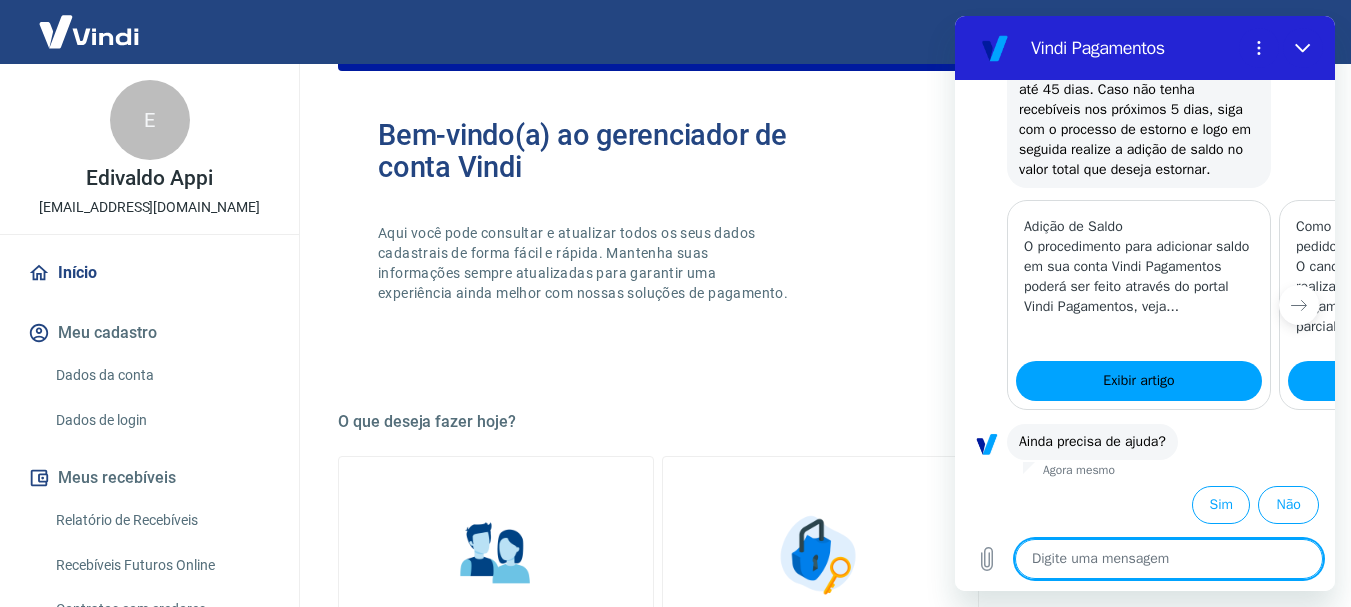 scroll, scrollTop: 3920, scrollLeft: 0, axis: vertical 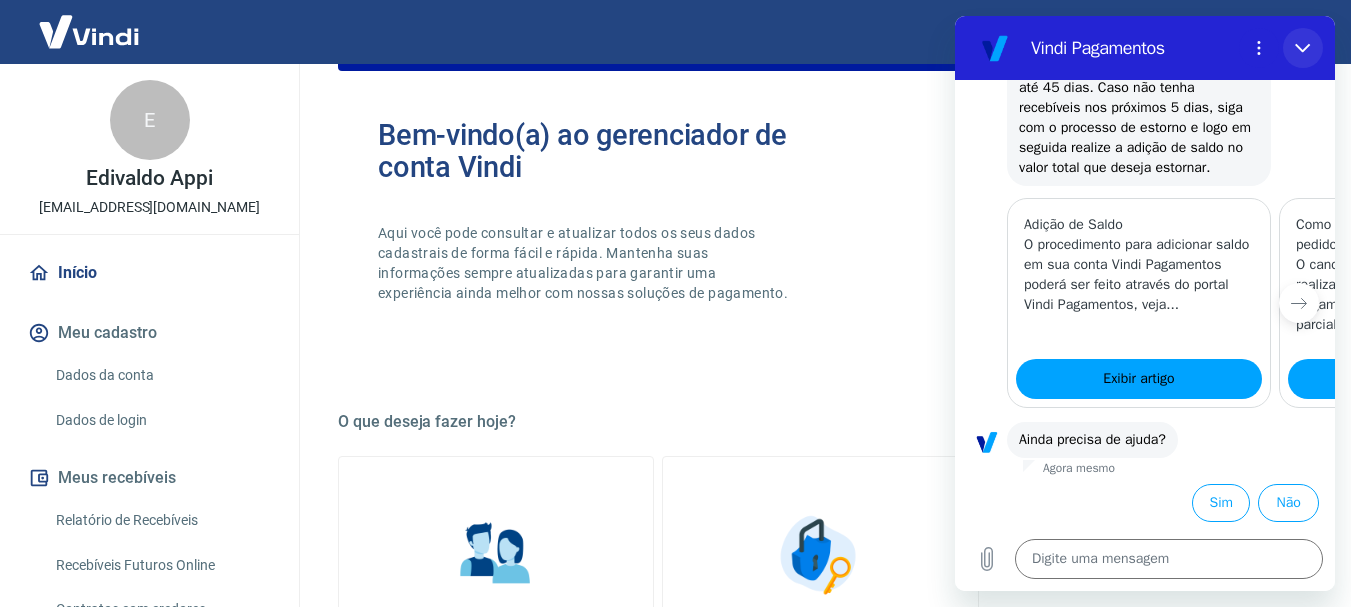 click 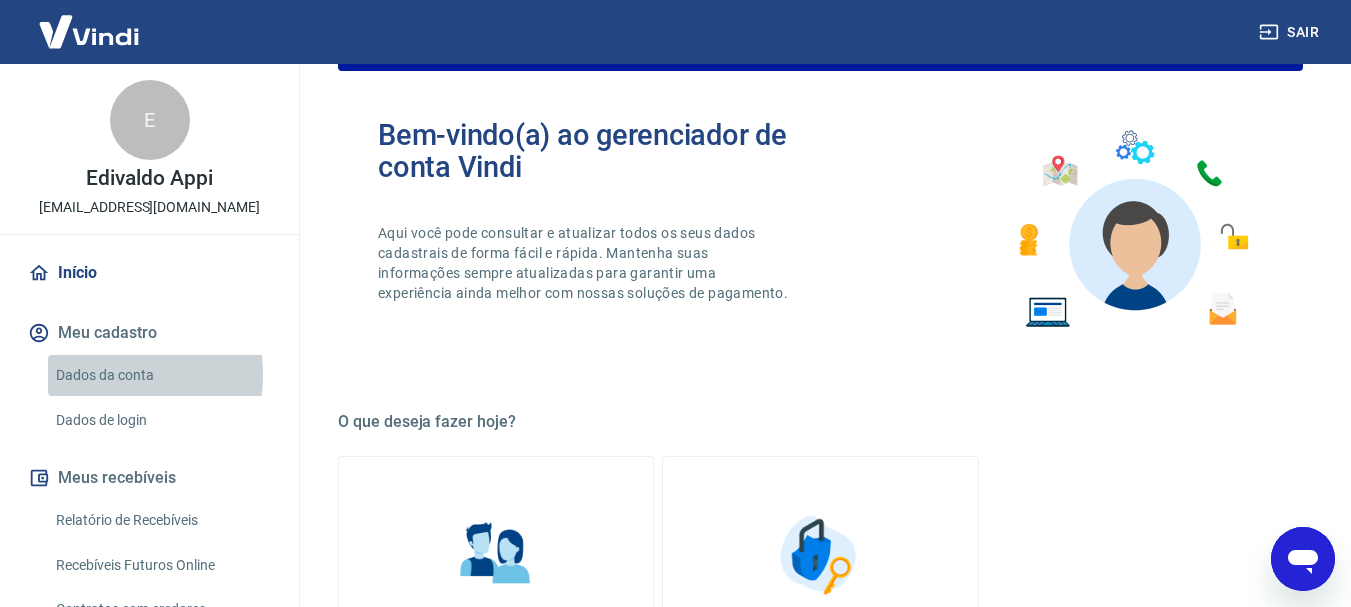 click on "Dados da conta" at bounding box center [161, 375] 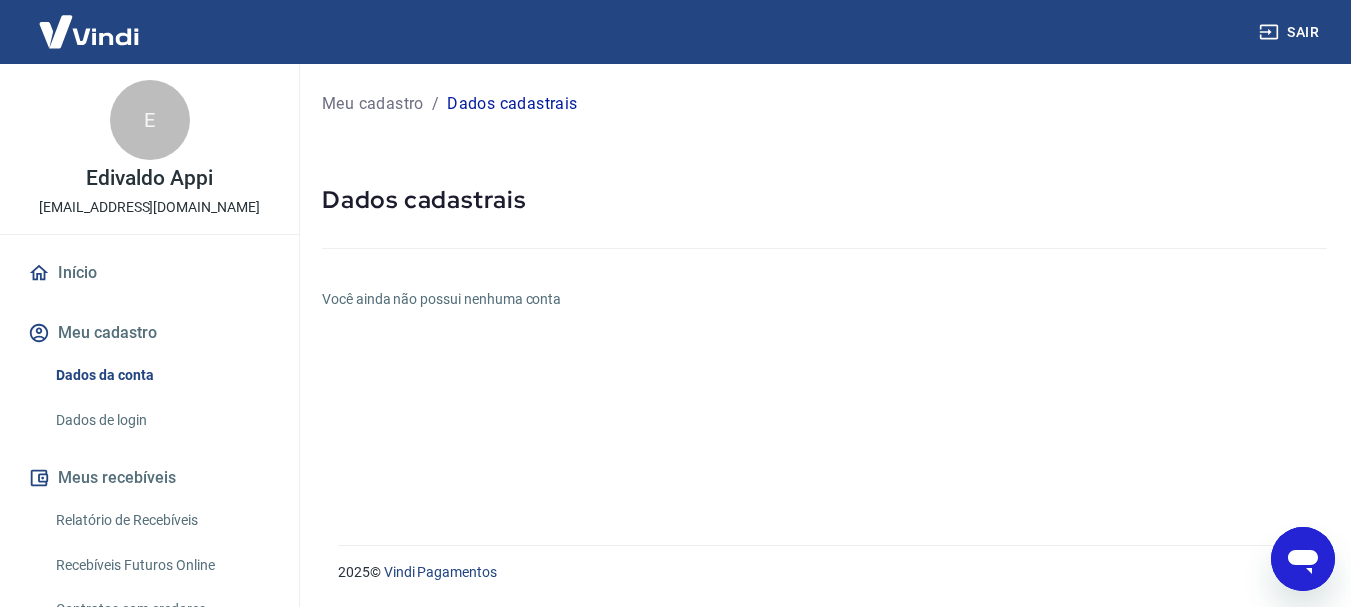 scroll, scrollTop: 0, scrollLeft: 0, axis: both 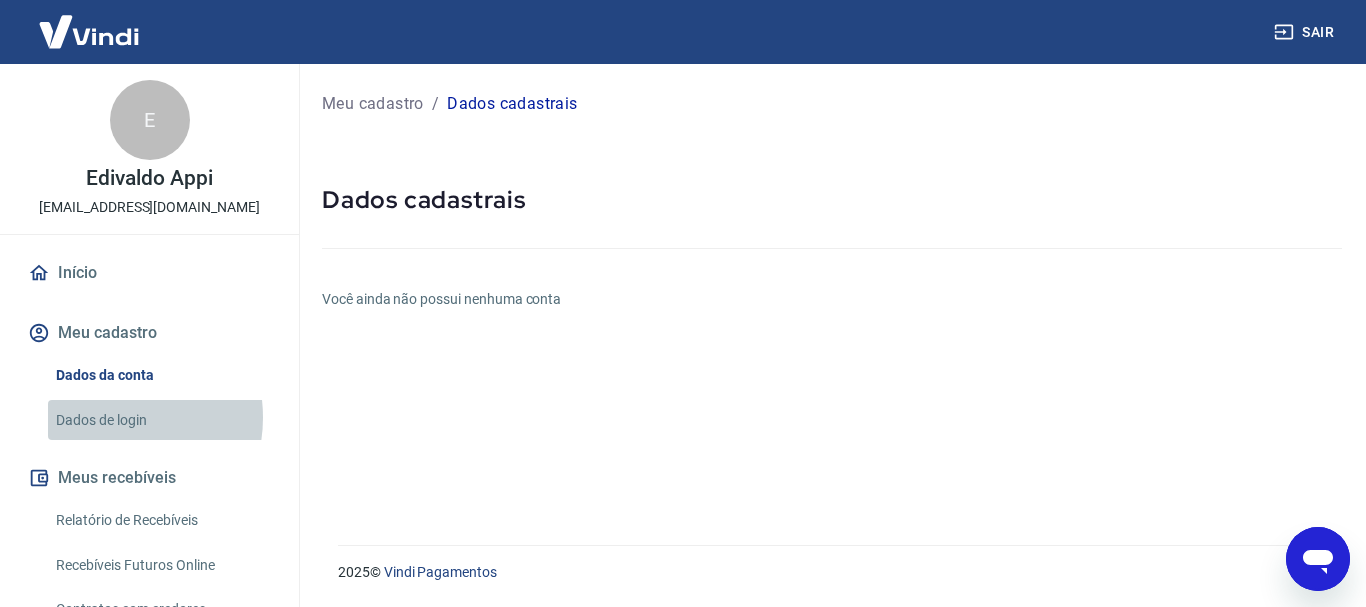 click on "Dados de login" at bounding box center (161, 420) 